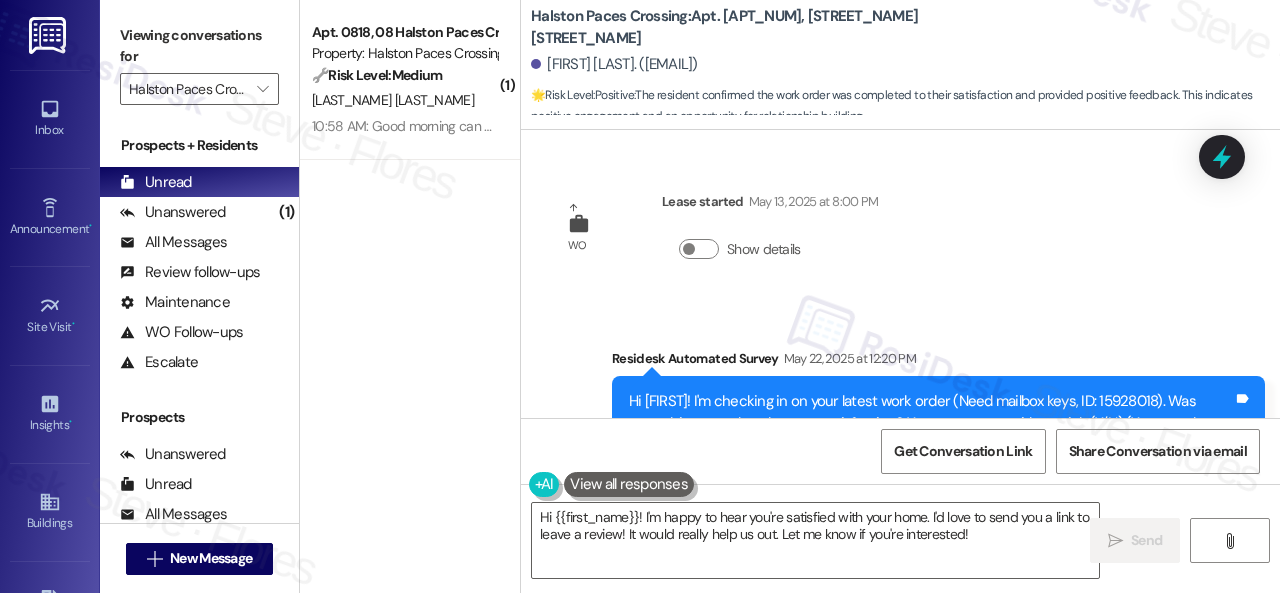 scroll, scrollTop: 0, scrollLeft: 0, axis: both 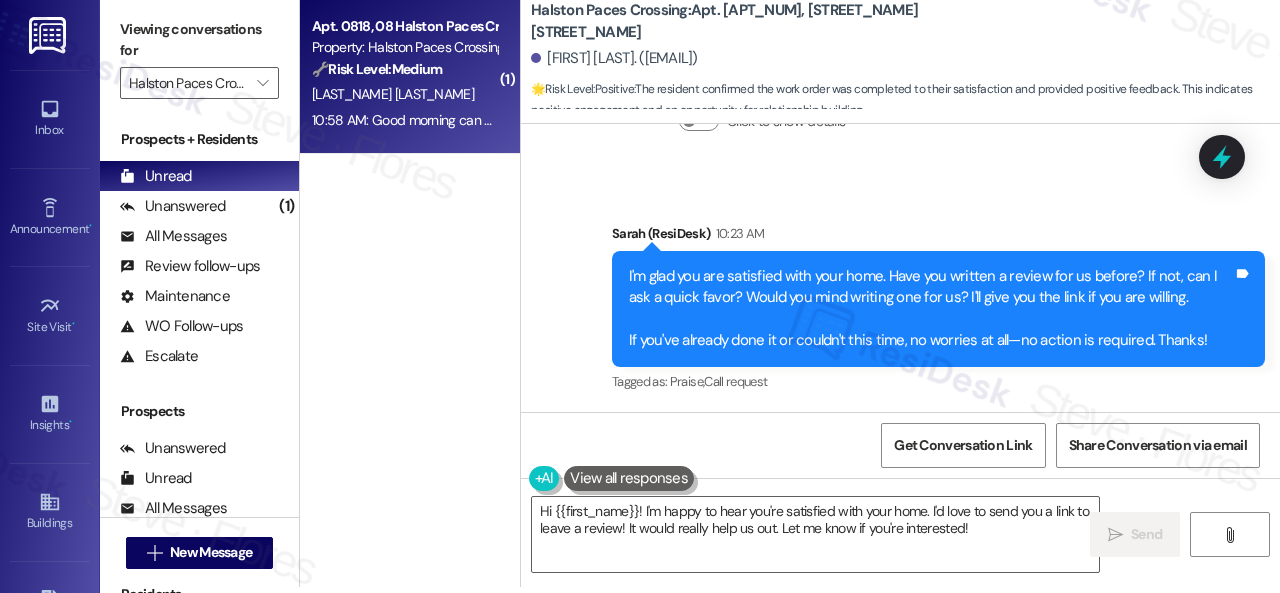 click on "10:58 AM: Good morning can u let the office know the same van parked there again last night and today pls 10:58 AM: Good morning can u let the office know the same van parked there again last night and today pls" at bounding box center (404, 120) 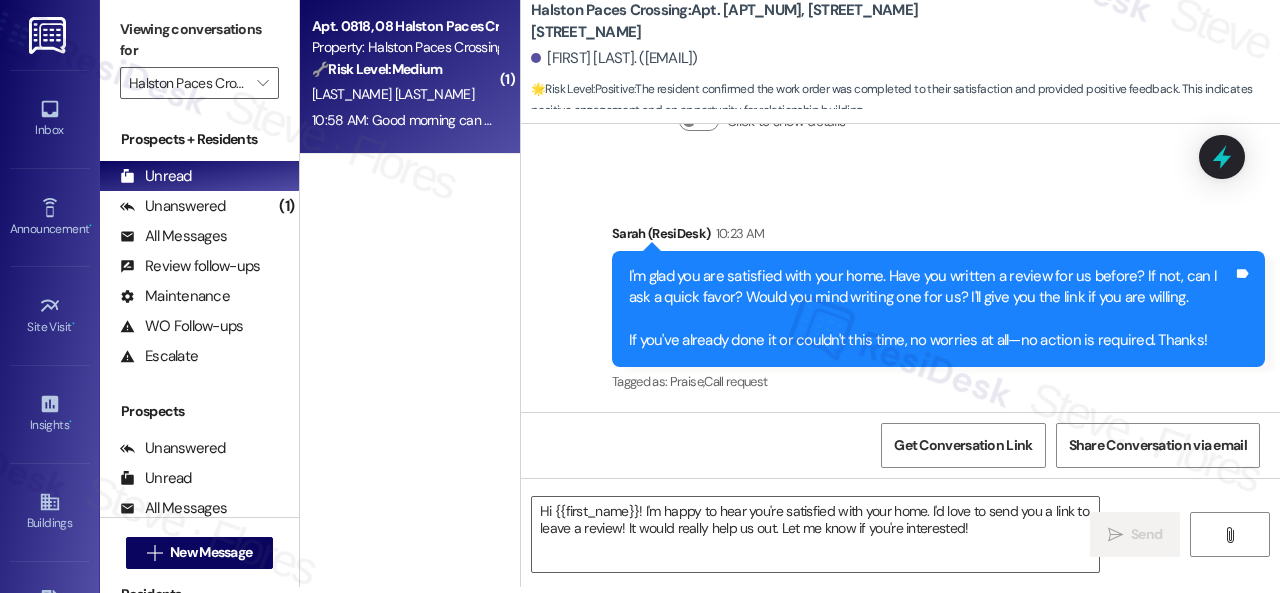 type on "Fetching suggested responses. Please feel free to read through the conversation in the meantime." 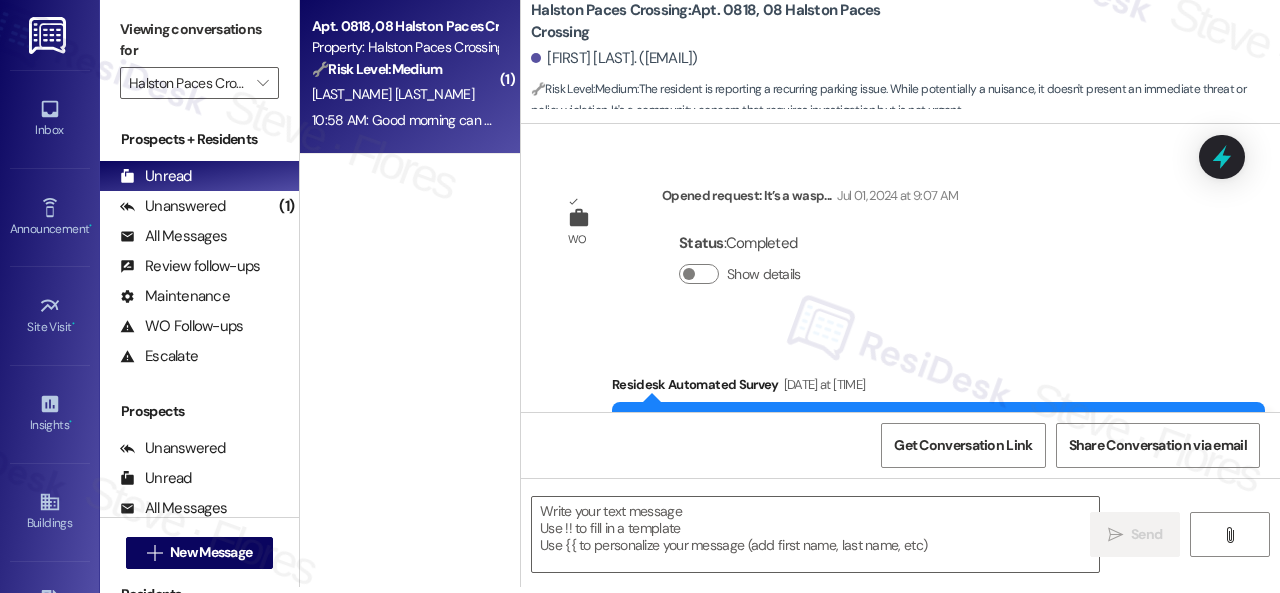 scroll, scrollTop: 25928, scrollLeft: 0, axis: vertical 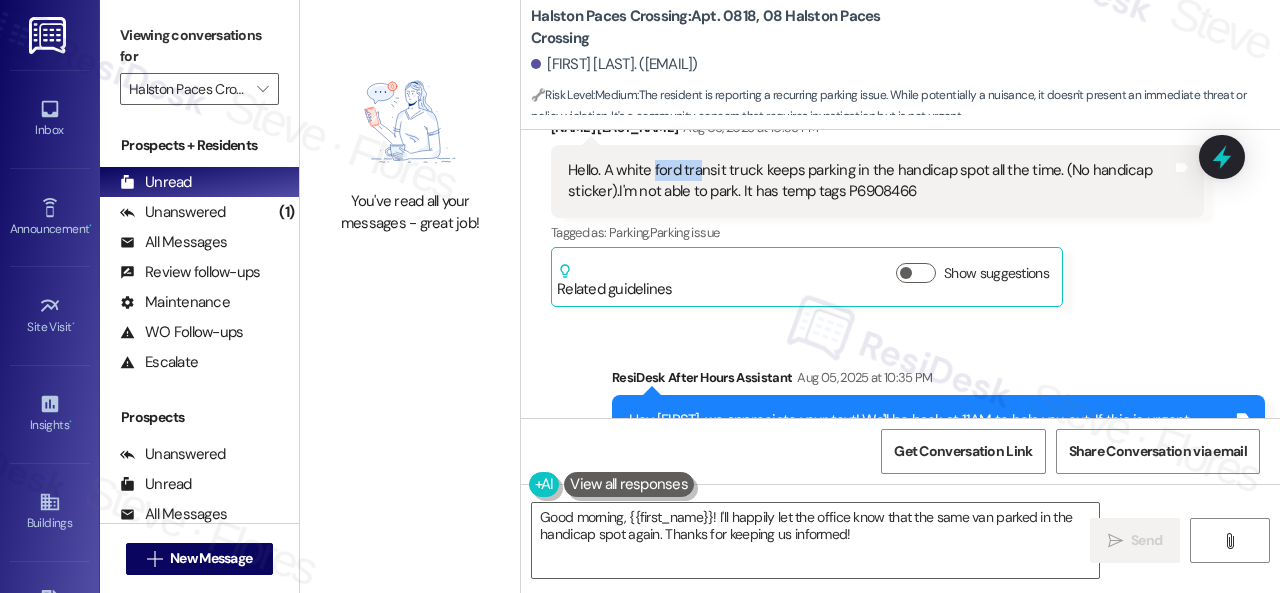 drag, startPoint x: 654, startPoint y: 185, endPoint x: 701, endPoint y: 185, distance: 47 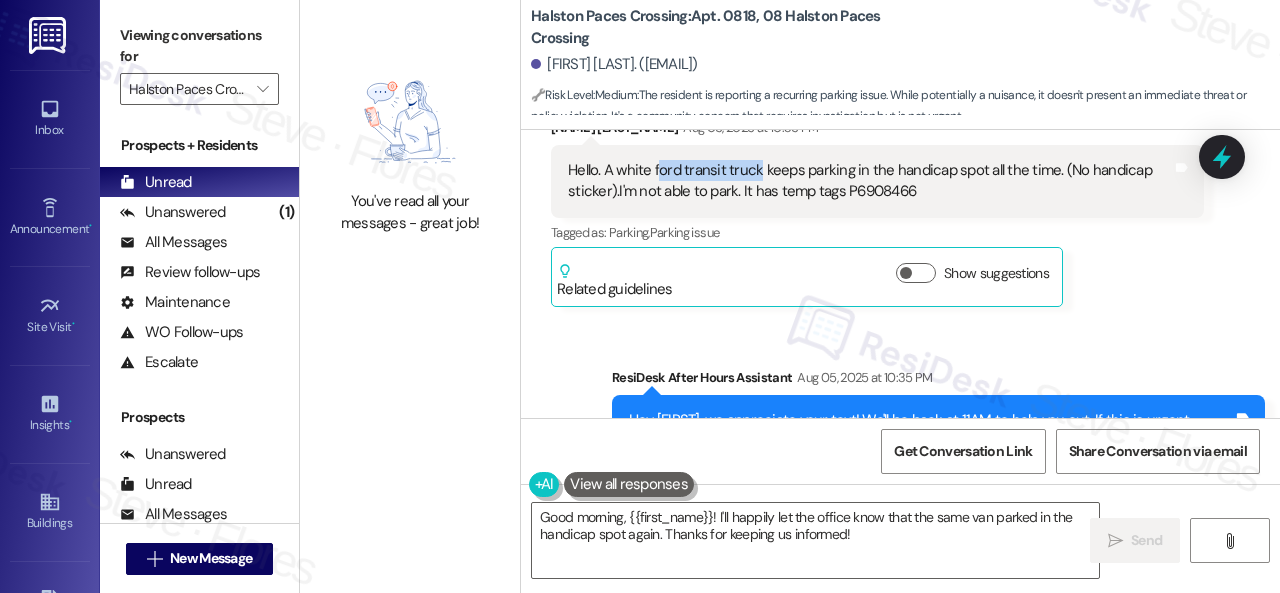 drag, startPoint x: 660, startPoint y: 185, endPoint x: 756, endPoint y: 185, distance: 96 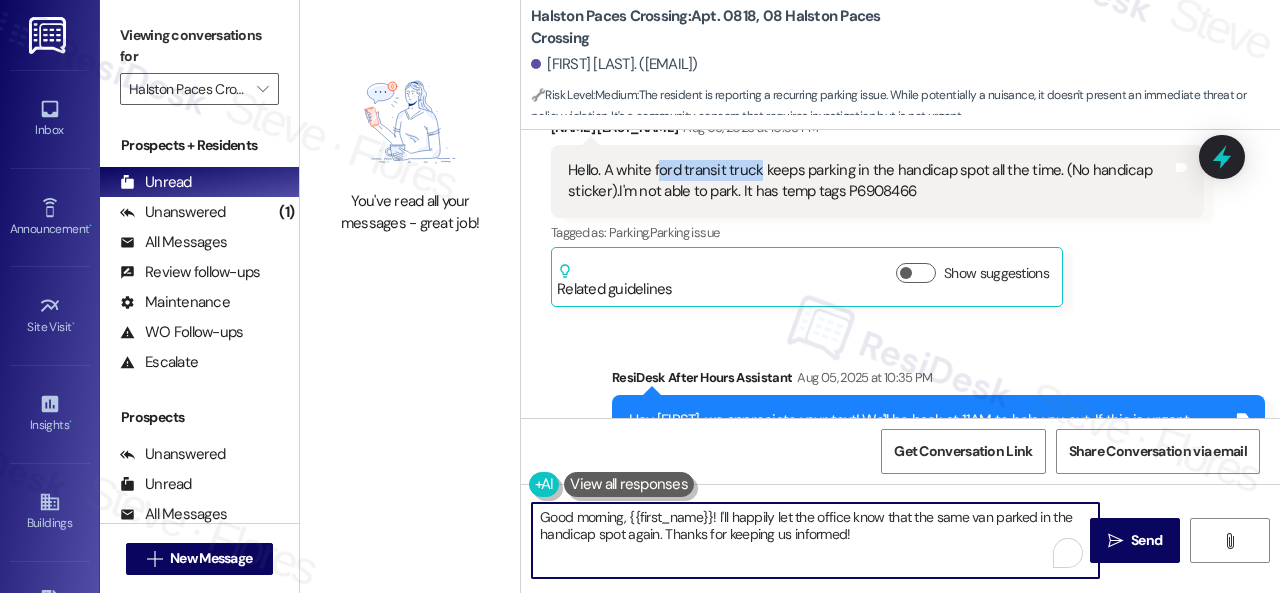 drag, startPoint x: 630, startPoint y: 516, endPoint x: 486, endPoint y: 512, distance: 144.05554 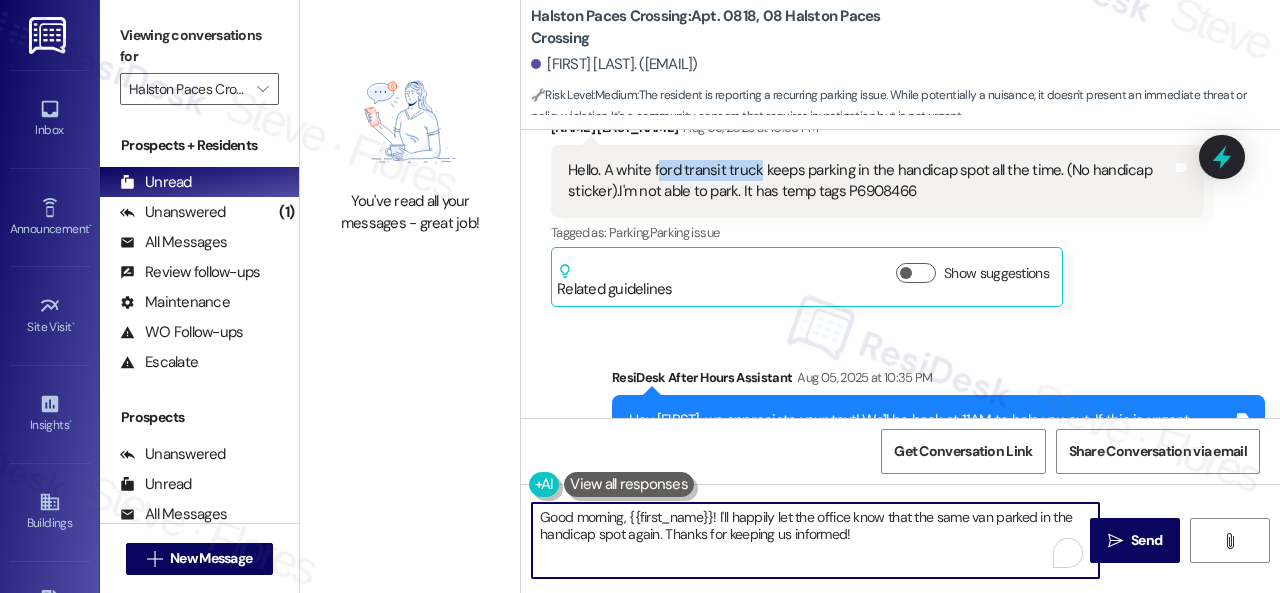 click on "You've read all your messages - great job! Halston Paces Crossing:  Apt. 0818, 08 Halston Paces Crossing       Stephanie Nero. (s06252021@gmail.com)   🔧  Risk Level:  Medium :  The resident is reporting a recurring parking issue. While potentially a nuisance, it doesn't present an immediate threat or policy violation. It's a community concern that requires investigation but is not urgent. WO Opened request: It’s a wasp... Jul 01, 2024 at 9:07 AM Status :  Completed Show details Survey, sent via SMS Residesk Automated Survey Jul 30, 2024 at 11:32 AM Hi Stephanie, I'm on the new offsite Resident Support Team for Halston Paces Crossing! My job is to work with your on-site management team to improve your experience at the property. Text us here at any time for assistance or questions. We will also reach out periodically for feedback. Reply STOP to opt out of texts. (You can always reply STOP to opt out of future messages) Tags and notes Tagged as:   Property launch Received via SMS Stephanie Nero Question" at bounding box center [790, 296] 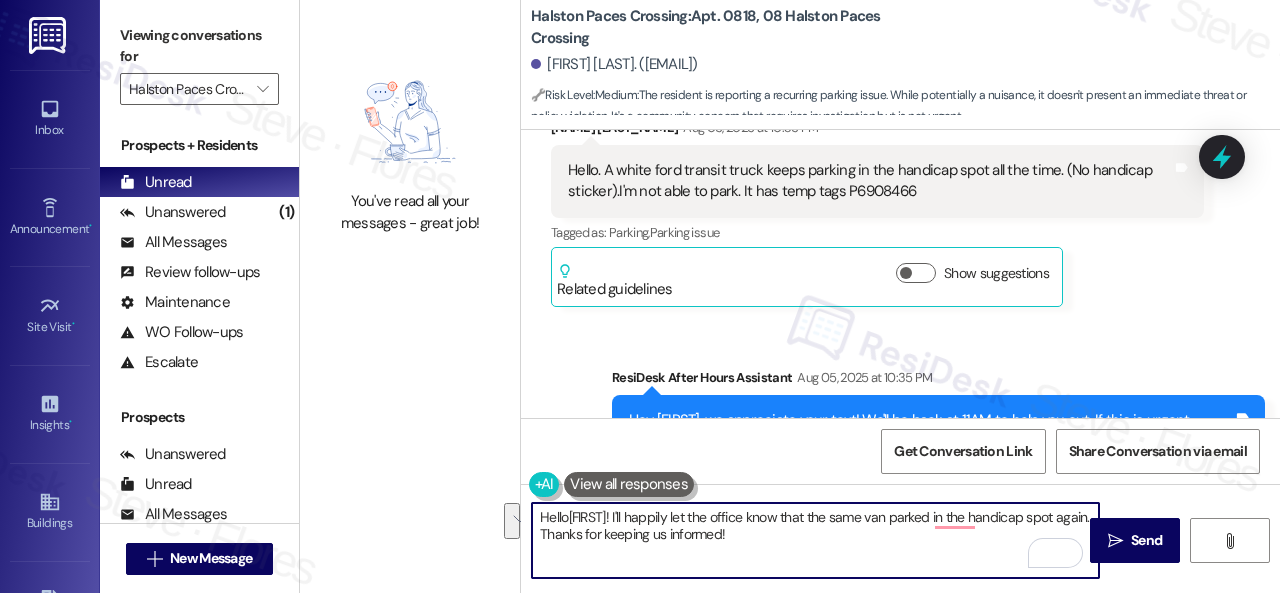 drag, startPoint x: 658, startPoint y: 520, endPoint x: 608, endPoint y: 540, distance: 53.851646 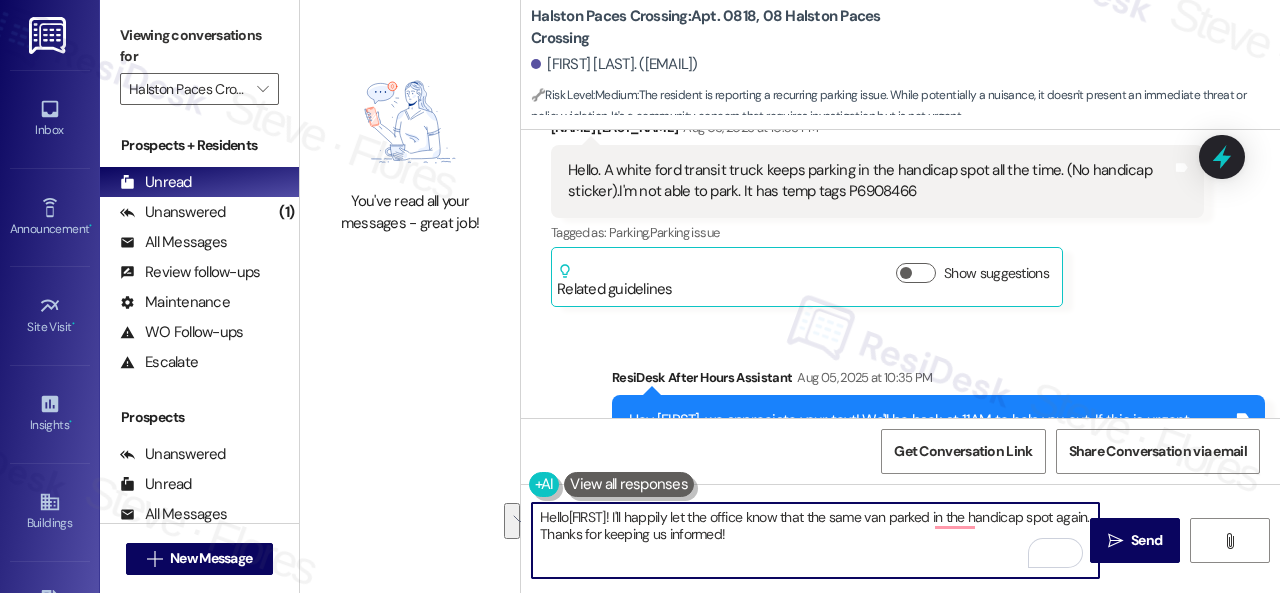 click on "Hello{{first_name}}! I'll happily let the office know that the same van parked in the handicap spot again. Thanks for keeping us informed!" at bounding box center (815, 540) 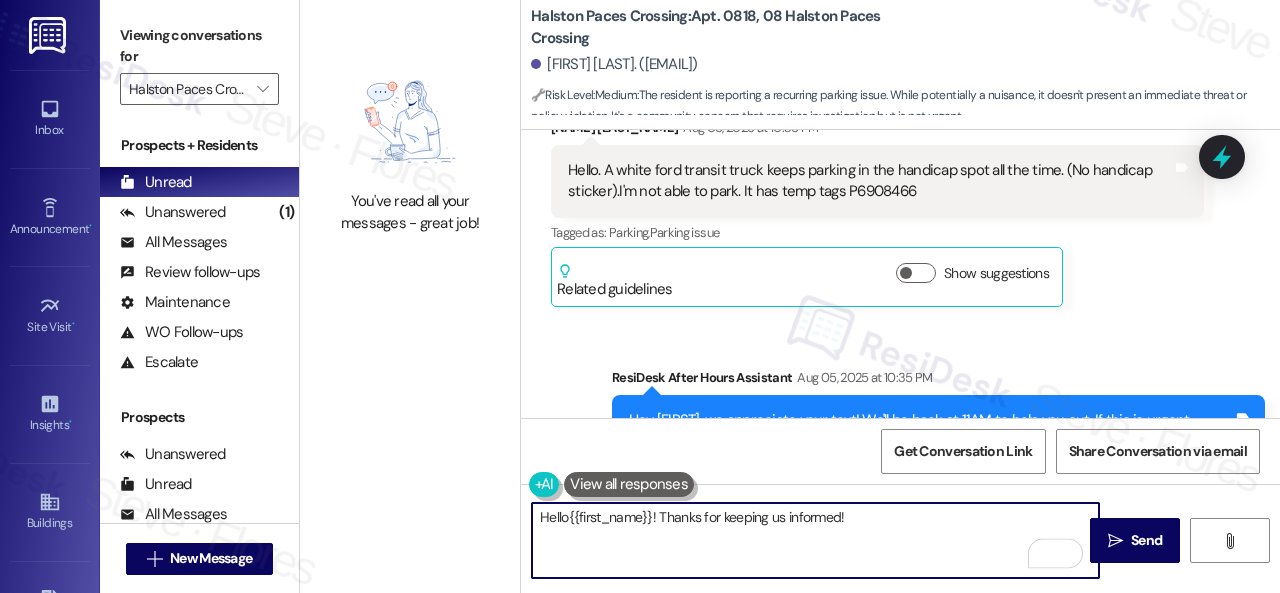 click on "Hello{{first_name}}! Thanks for keeping us informed!" at bounding box center [815, 540] 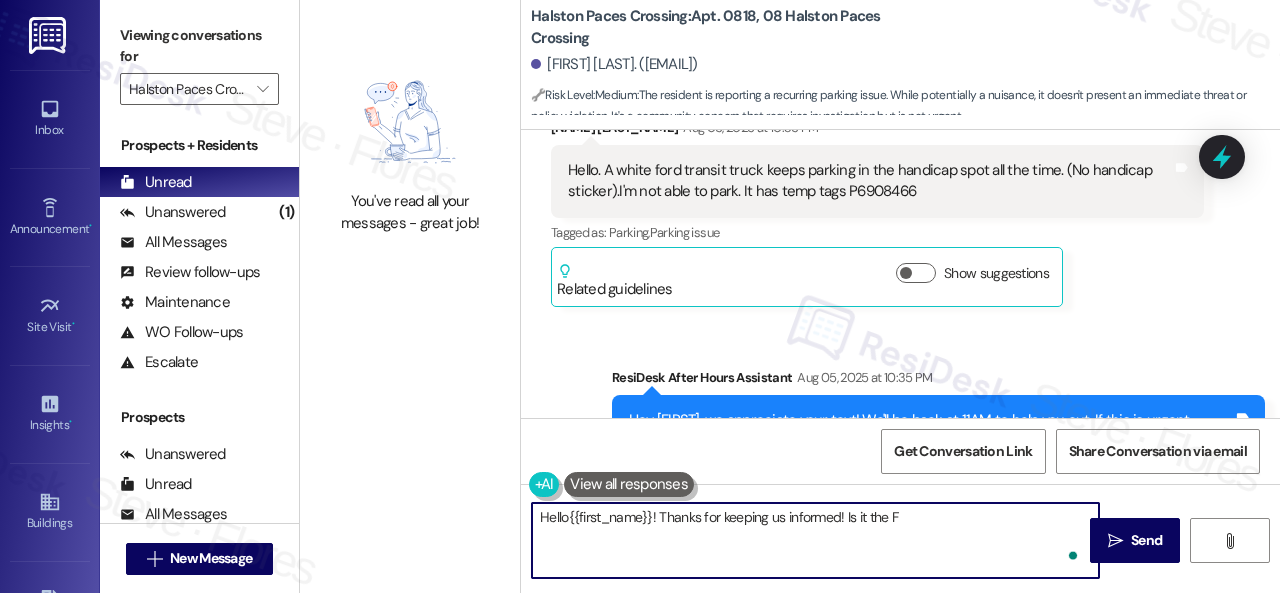 paste on "ord transit truck" 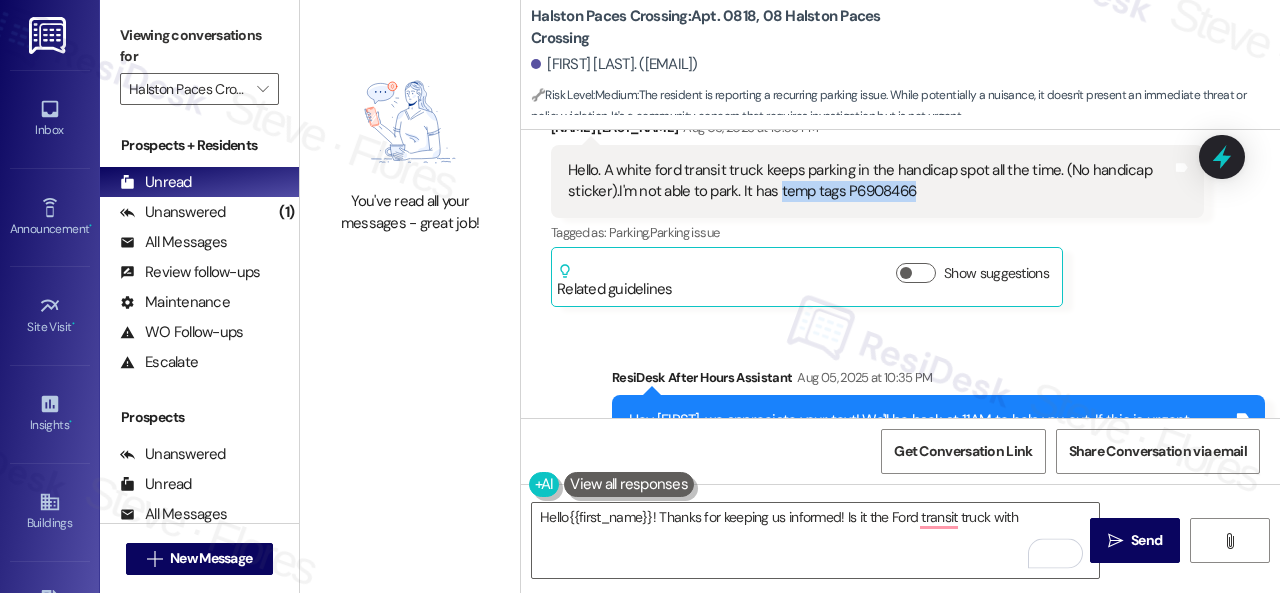 drag, startPoint x: 774, startPoint y: 203, endPoint x: 919, endPoint y: 197, distance: 145.12408 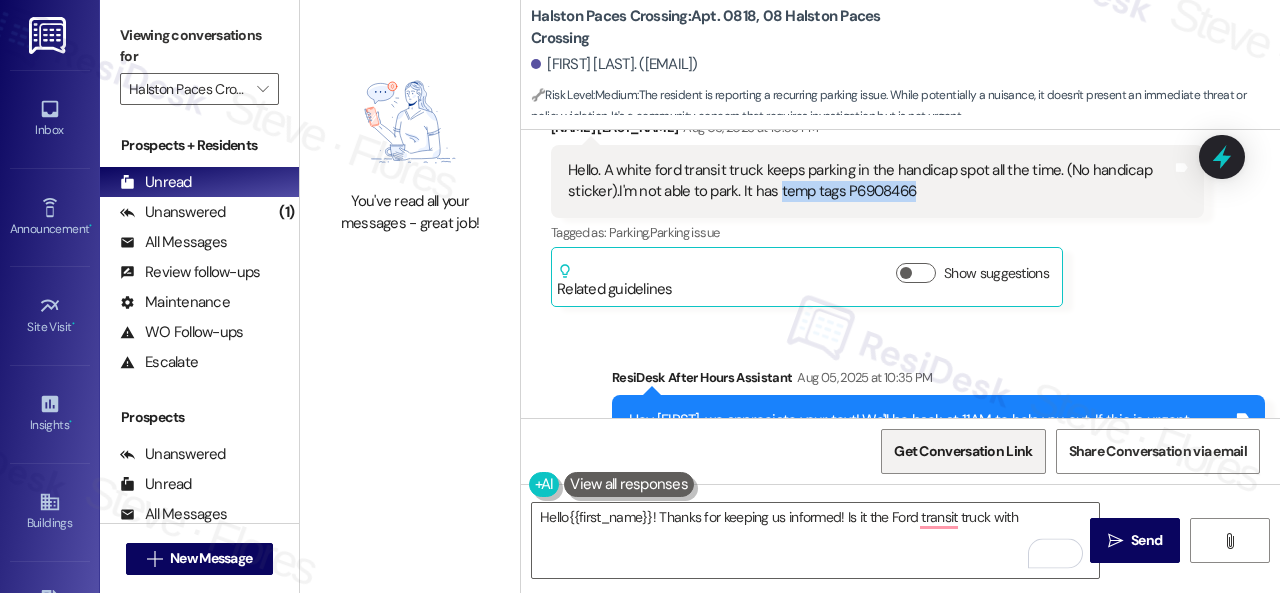 copy on "temp tags P6908466" 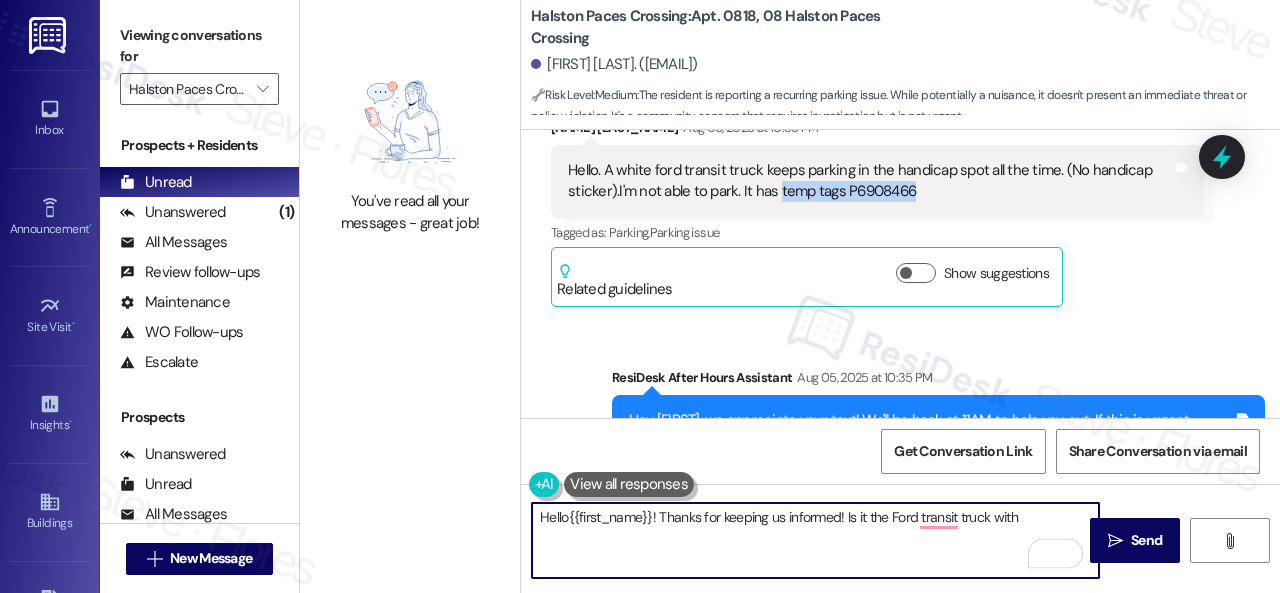 click on "Hello{{first_name}}! Thanks for keeping us informed! Is it the Ford transit truck with" at bounding box center (815, 540) 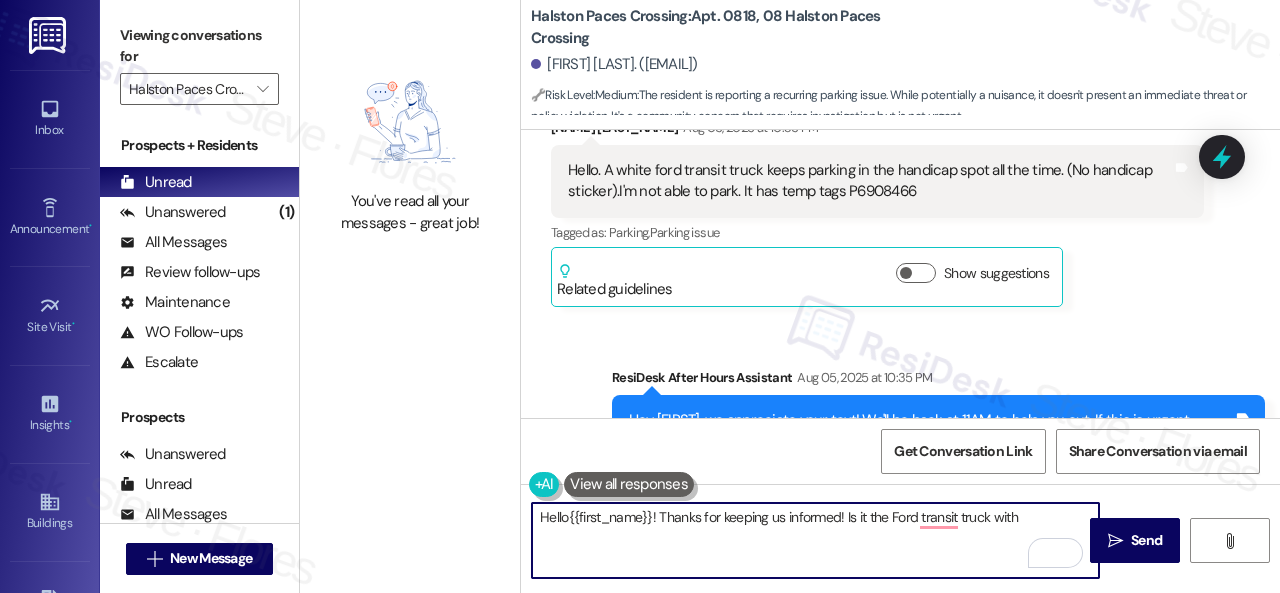 paste on "temp tags P6908466" 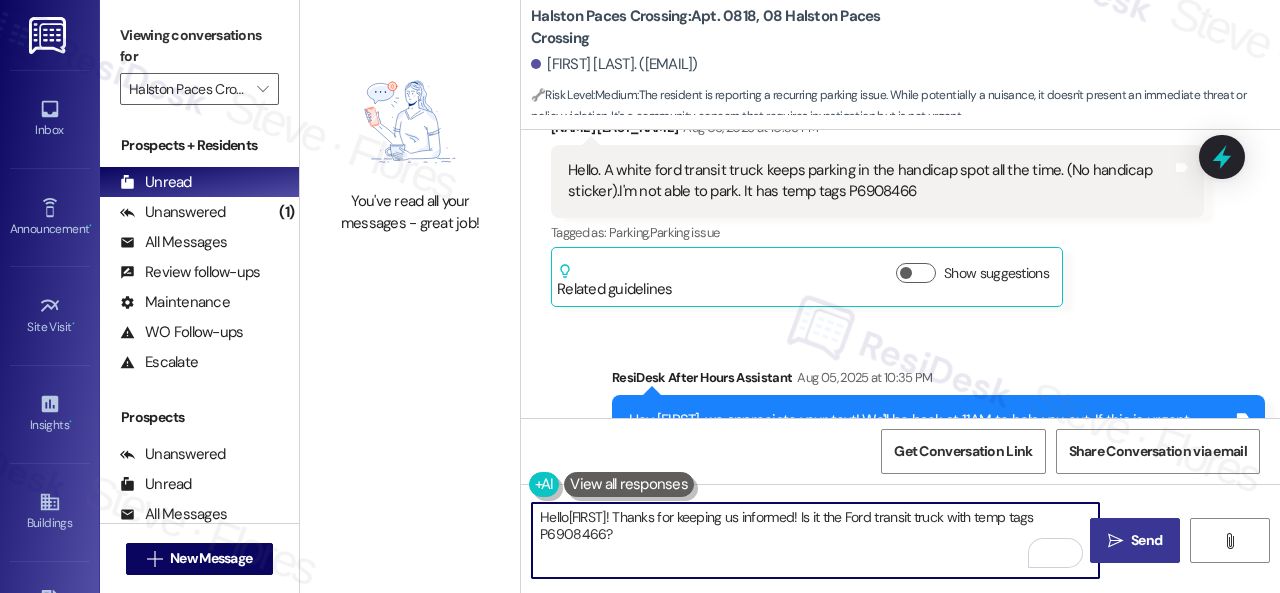 type on "Hello{{first_name}}! Thanks for keeping us informed! Is it the Ford transit truck with temp tags P6908466?" 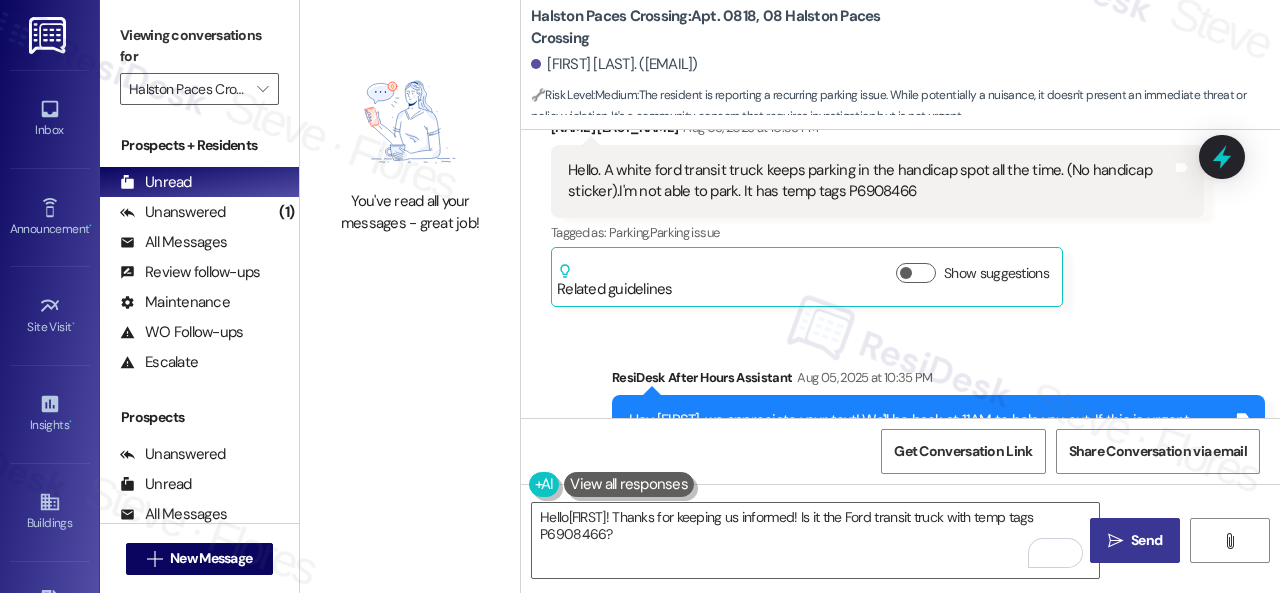 click on "" at bounding box center [1115, 541] 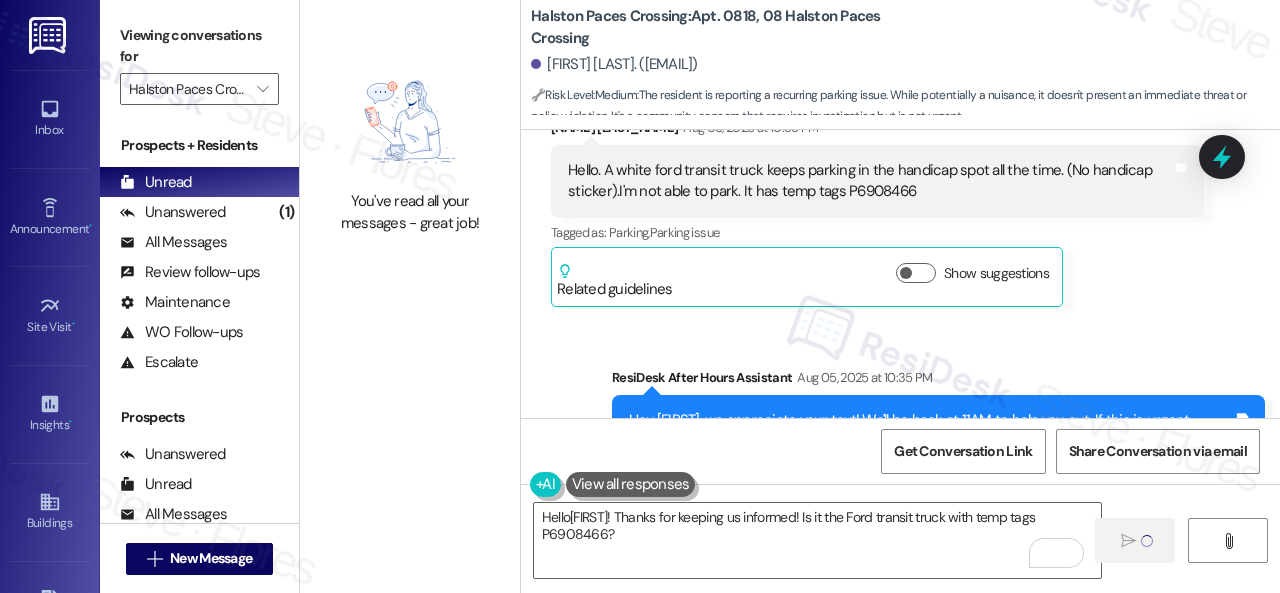 type 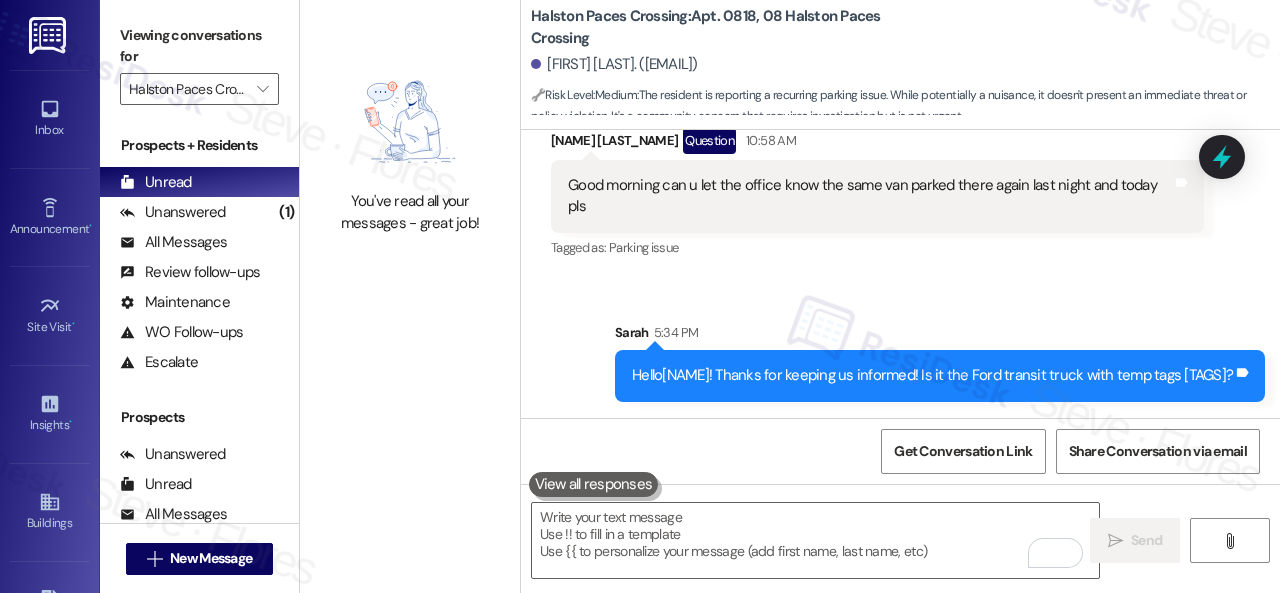 scroll, scrollTop: 26089, scrollLeft: 0, axis: vertical 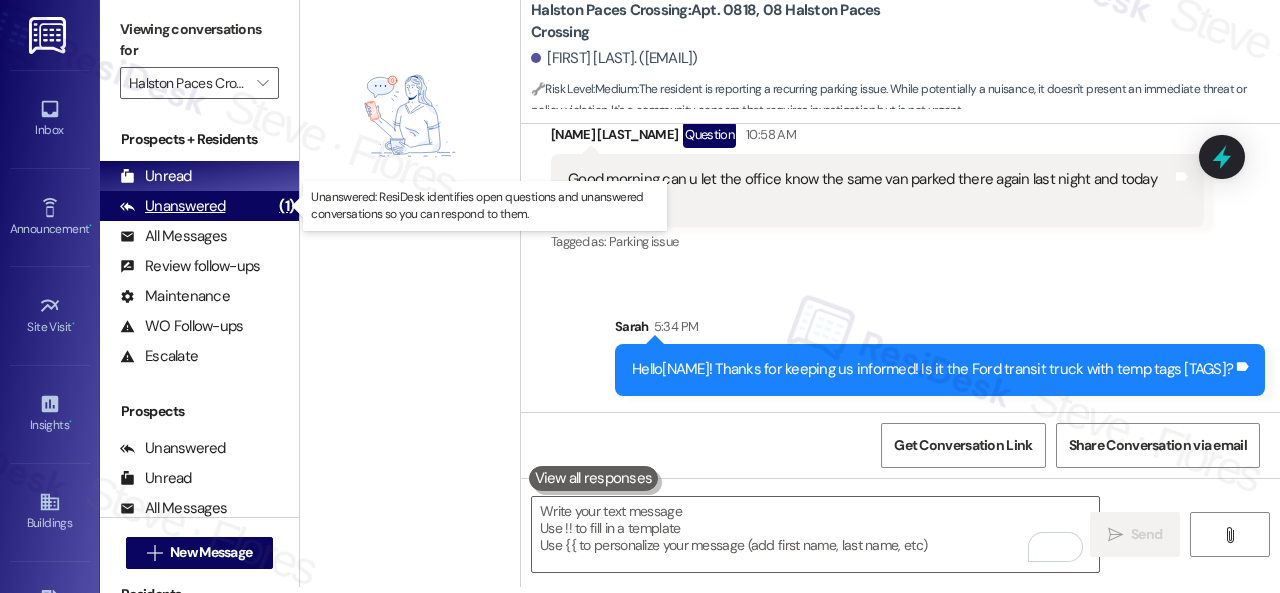 click on "Unanswered" at bounding box center (173, 206) 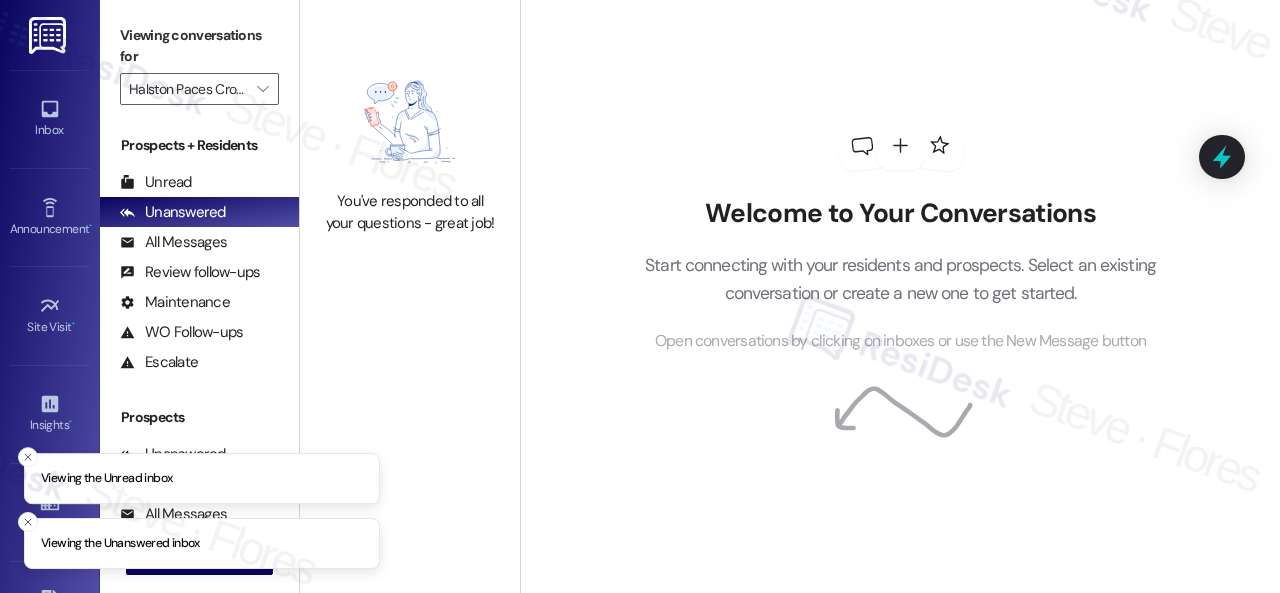 scroll, scrollTop: 0, scrollLeft: 0, axis: both 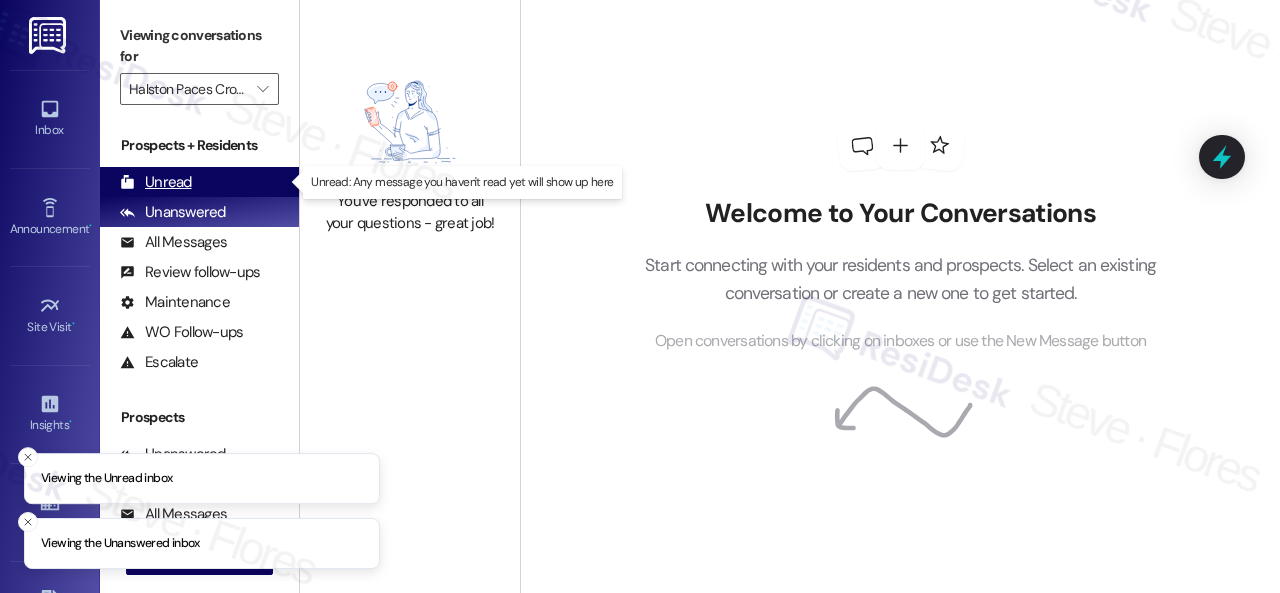 click on "Unread" at bounding box center [156, 182] 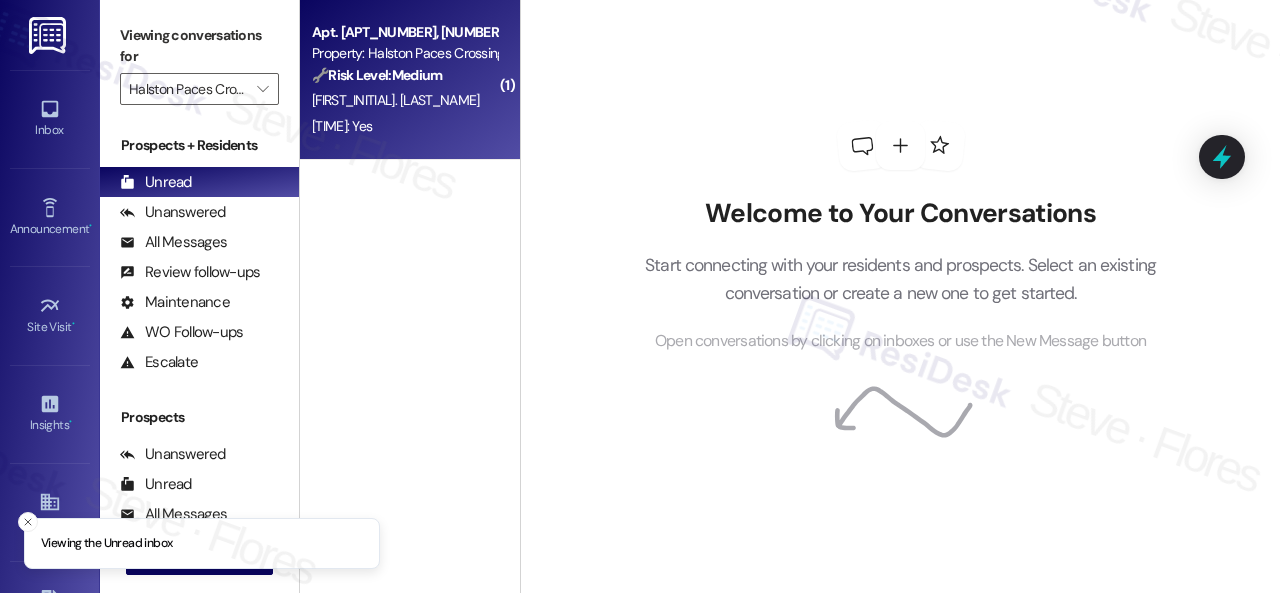 click on "[FIRST_INITIAL]. [LAST_NAME]" at bounding box center [404, 100] 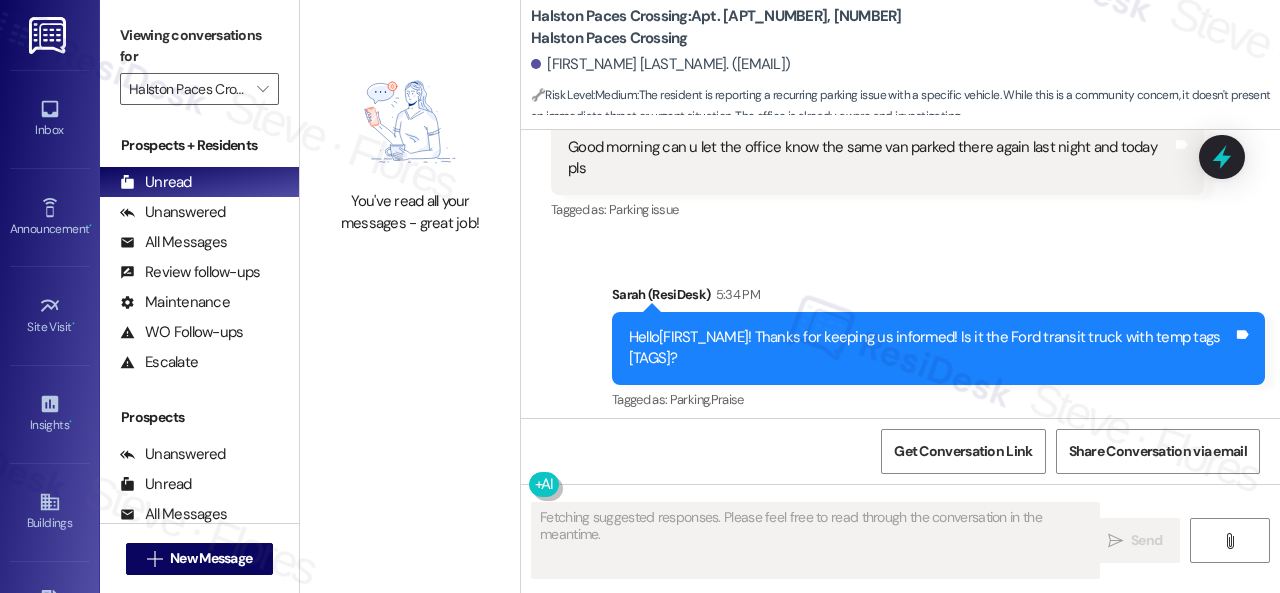 scroll, scrollTop: 26086, scrollLeft: 0, axis: vertical 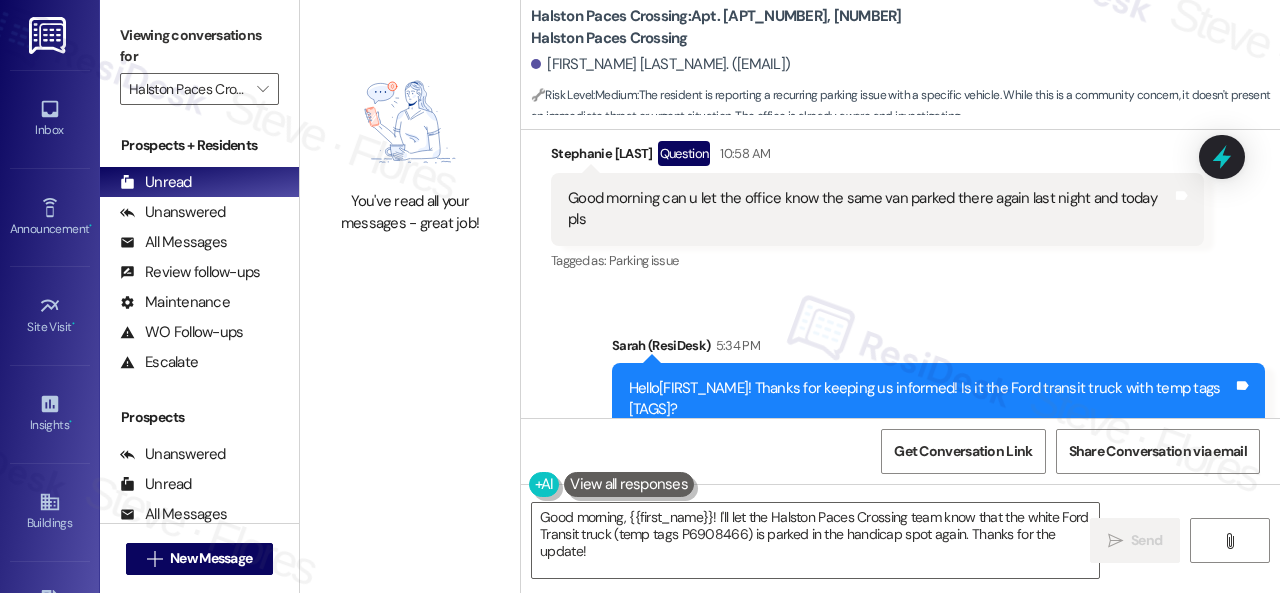 drag, startPoint x: 598, startPoint y: 550, endPoint x: 424, endPoint y: 515, distance: 177.48521 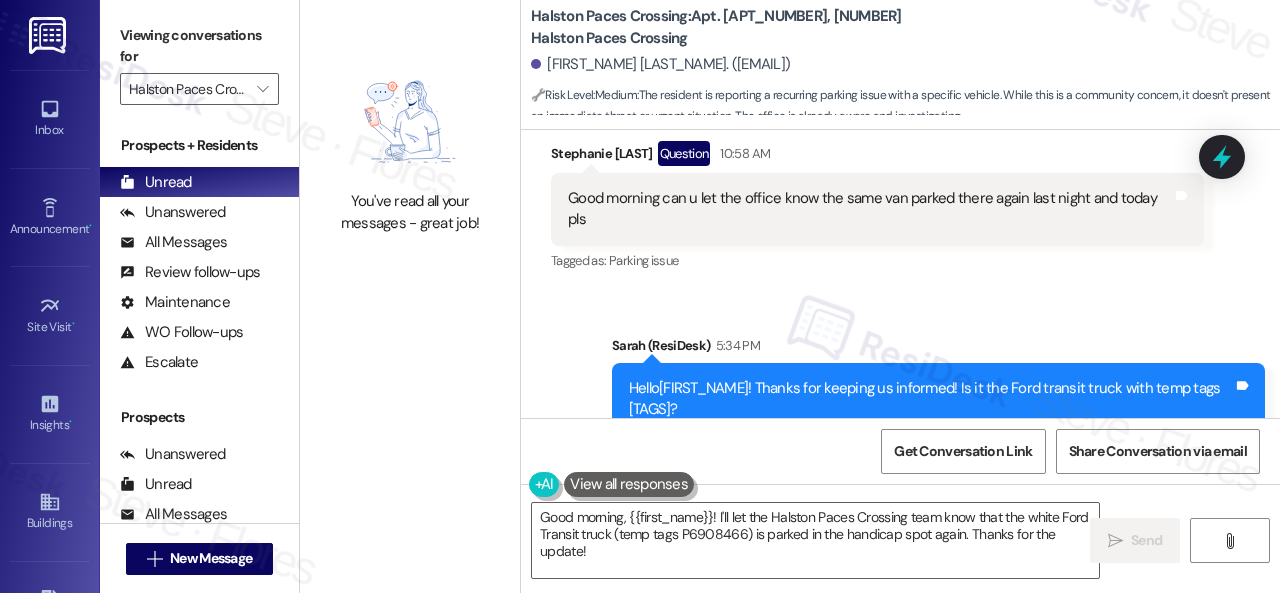 click on "You've read all your messages - great job! Halston Paces Crossing:  Apt. 0818, 08 Halston Paces Crossing       Stephanie Nero. (s06252021@gmail.com)   🔧  Risk Level:  Medium :  The resident is reporting a recurring parking issue with a specific vehicle. While this is a community concern, it doesn't present an immediate threat or urgent situation. The office is already aware and investigating. WO Opened request: It’s a wasp... Jul 01, 2024 at 9:07 AM Status :  Completed Show details Survey, sent via SMS Residesk Automated Survey Jul 30, 2024 at 11:32 AM Hi Stephanie, I'm on the new offsite Resident Support Team for Halston Paces Crossing! My job is to work with your on-site management team to improve your experience at the property. Text us here at any time for assistance or questions. We will also reach out periodically for feedback. Reply STOP to opt out of texts. (You can always reply STOP to opt out of future messages) Tags and notes Tagged as:   Property launch Received via SMS Stephanie Nero     ," at bounding box center [790, 296] 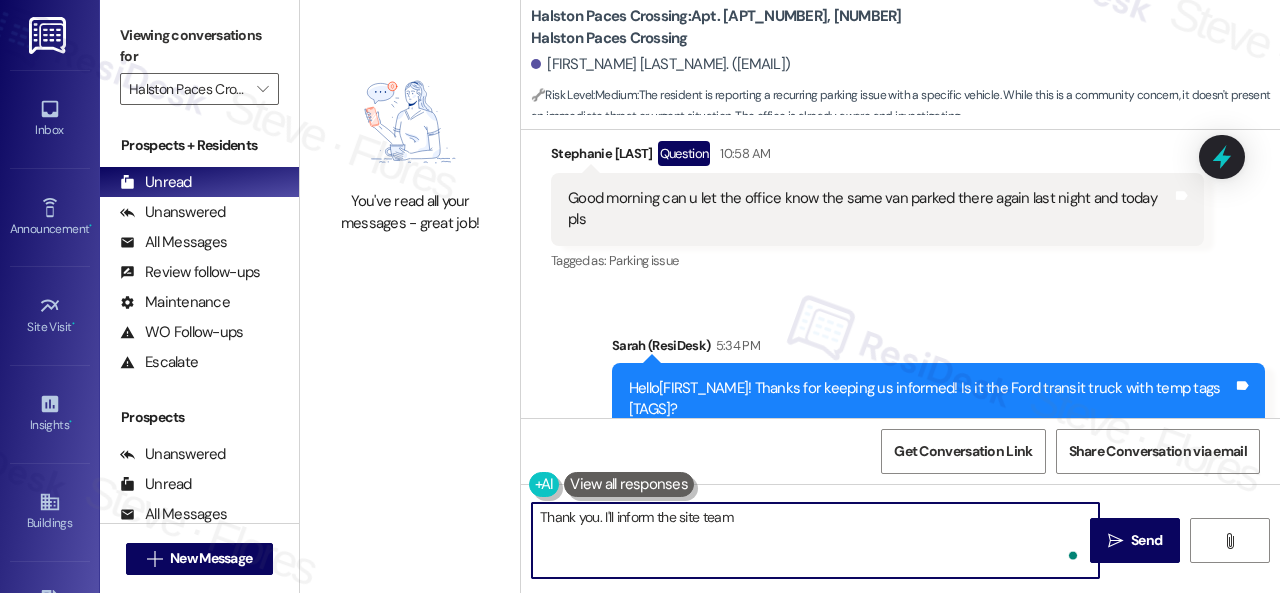 type on "Thank you. I'll inform the site team." 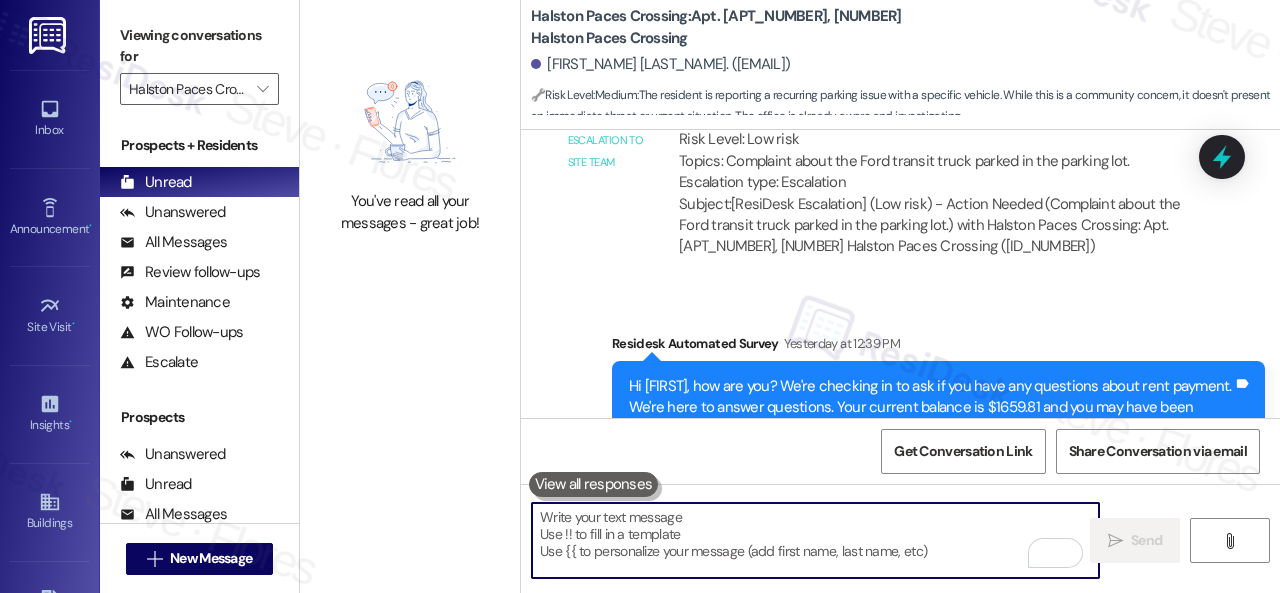 scroll, scrollTop: 24486, scrollLeft: 0, axis: vertical 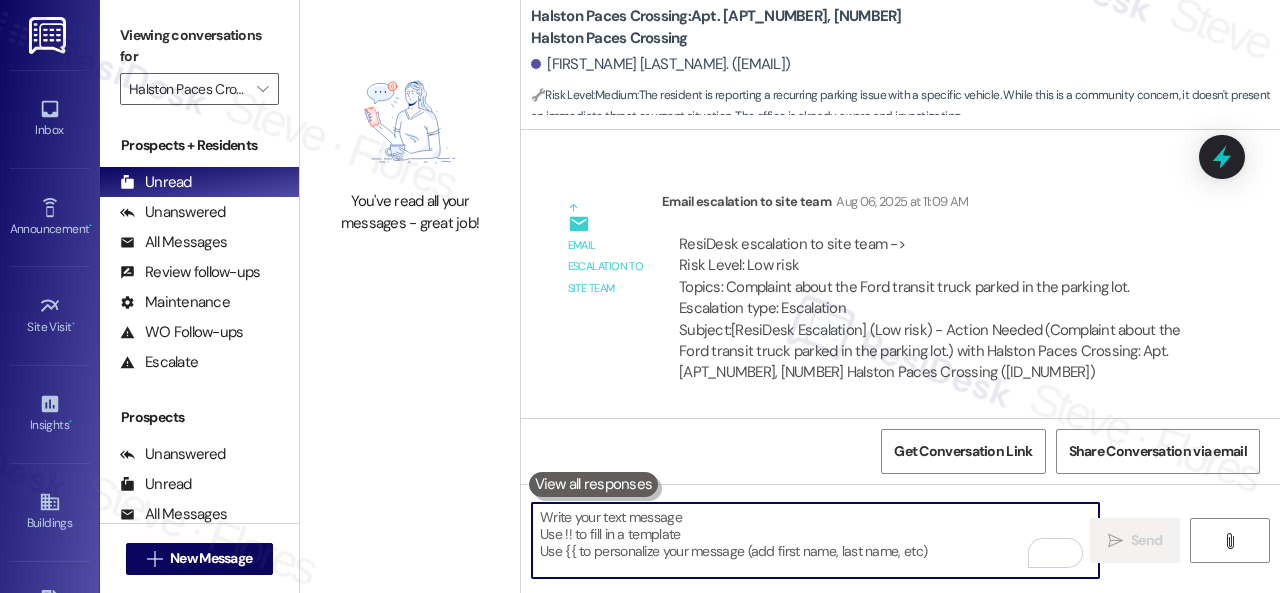 type 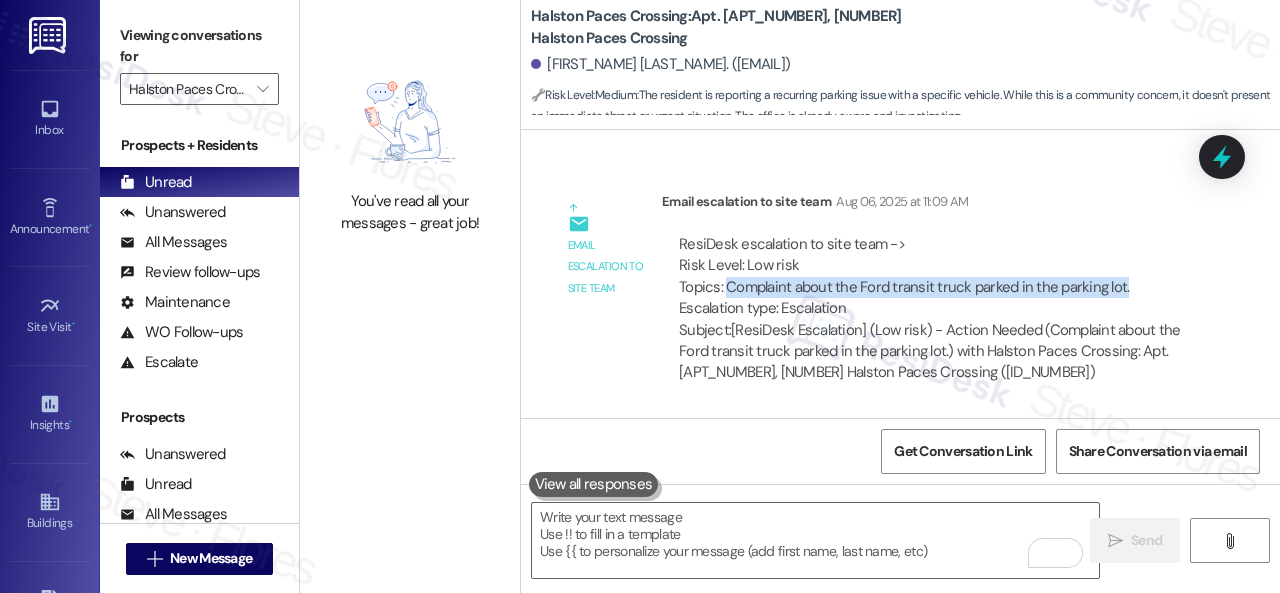 drag, startPoint x: 726, startPoint y: 256, endPoint x: 1128, endPoint y: 249, distance: 402.06094 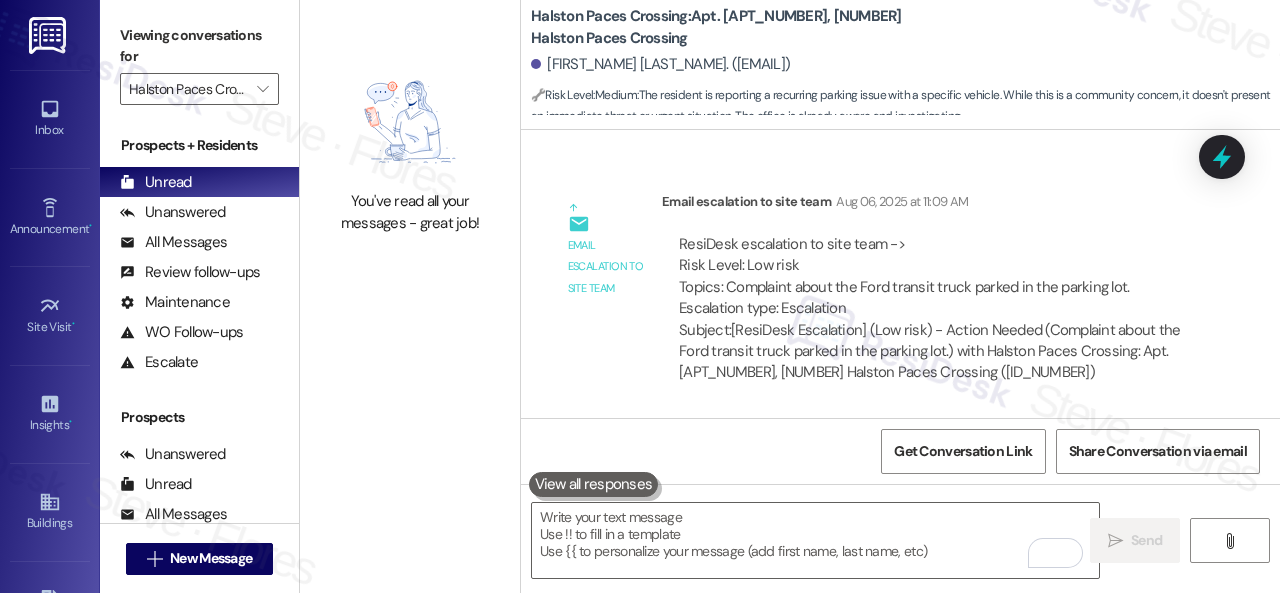click on "Email escalation to site team Email escalation to site team [MONTH] [DAY], [YEAR] at [TIME] ResiDesk escalation to site team ->
Risk Level: Low risk
Topics: Complaint about the Ford transit truck parked in the parking lot.
Escalation type: Escalation Subject:  [ResiDesk Escalation] (Low risk) - Action Needed (Complaint about the Ford transit truck parked in the parking lot.) with Halston Paces Crossing: Apt. [APT_NUMBER], [NUMBER] Halston Paces Crossing ([ID_NUMBER])" at bounding box center (877, 295) 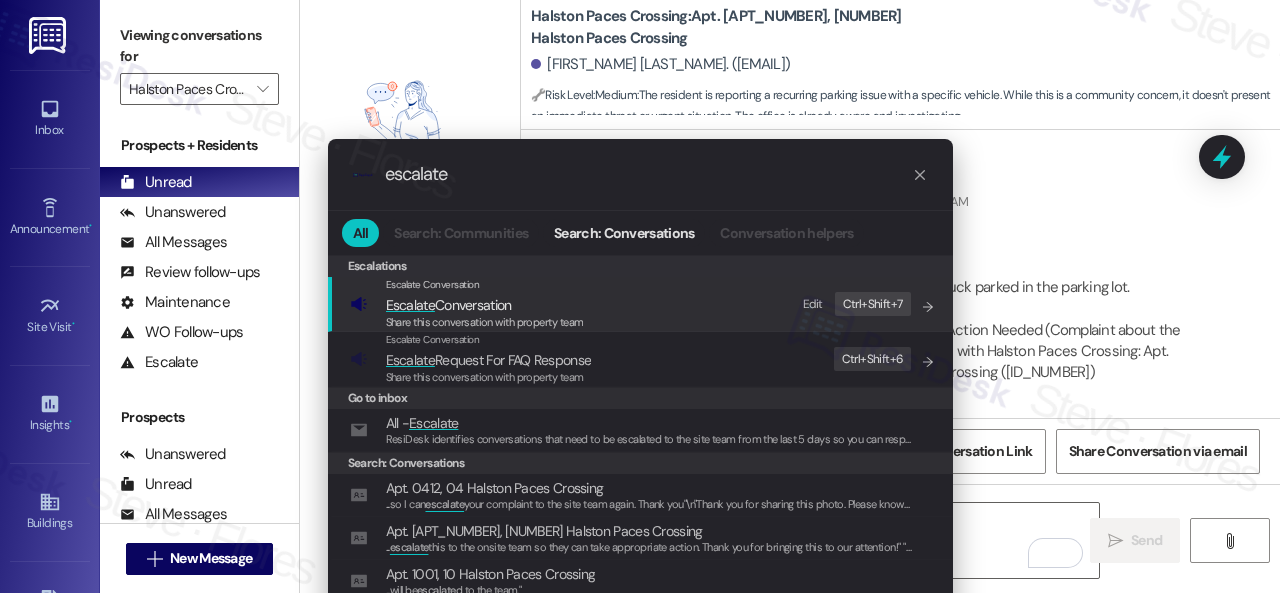 type on "escalate" 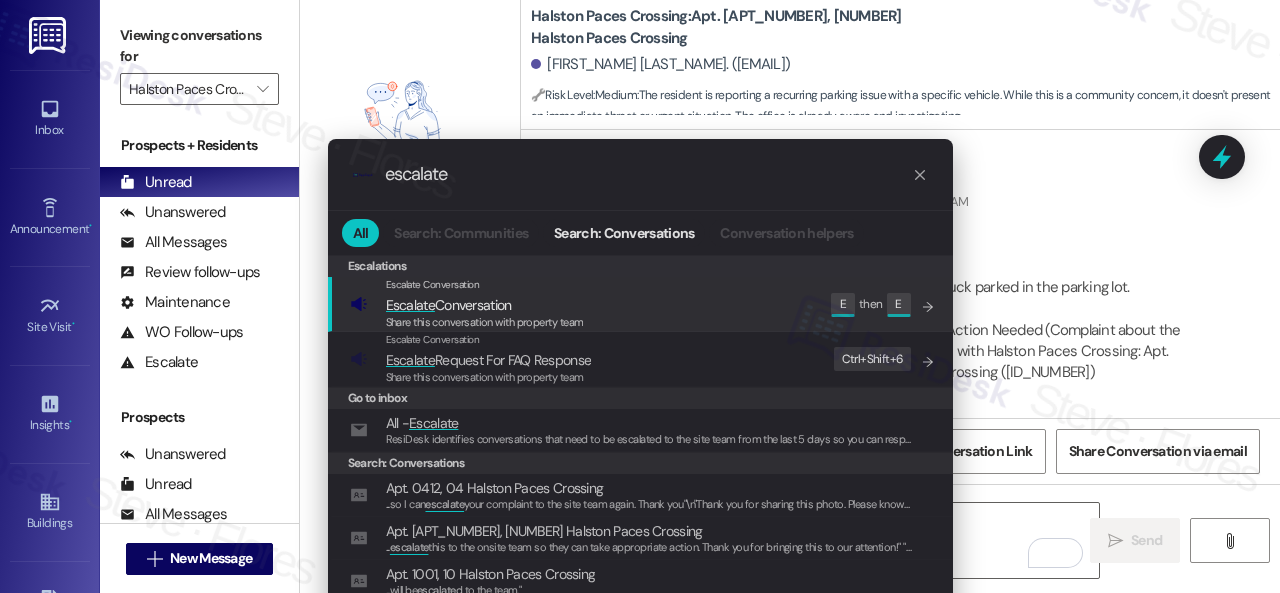 click 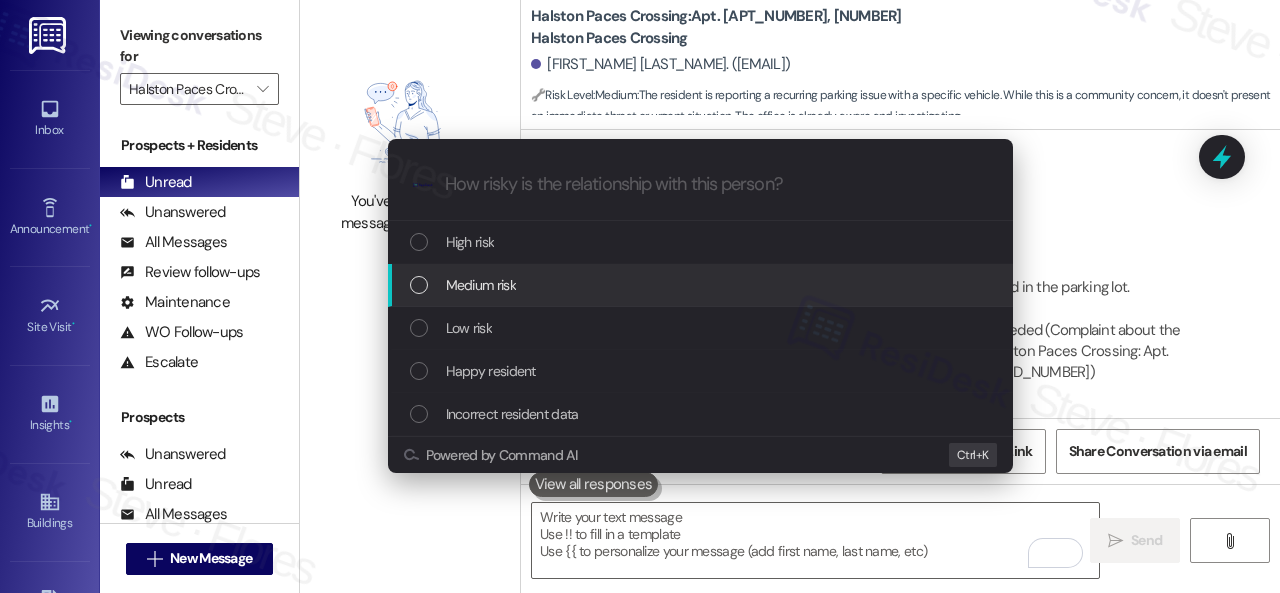 click on "Medium risk" at bounding box center [481, 285] 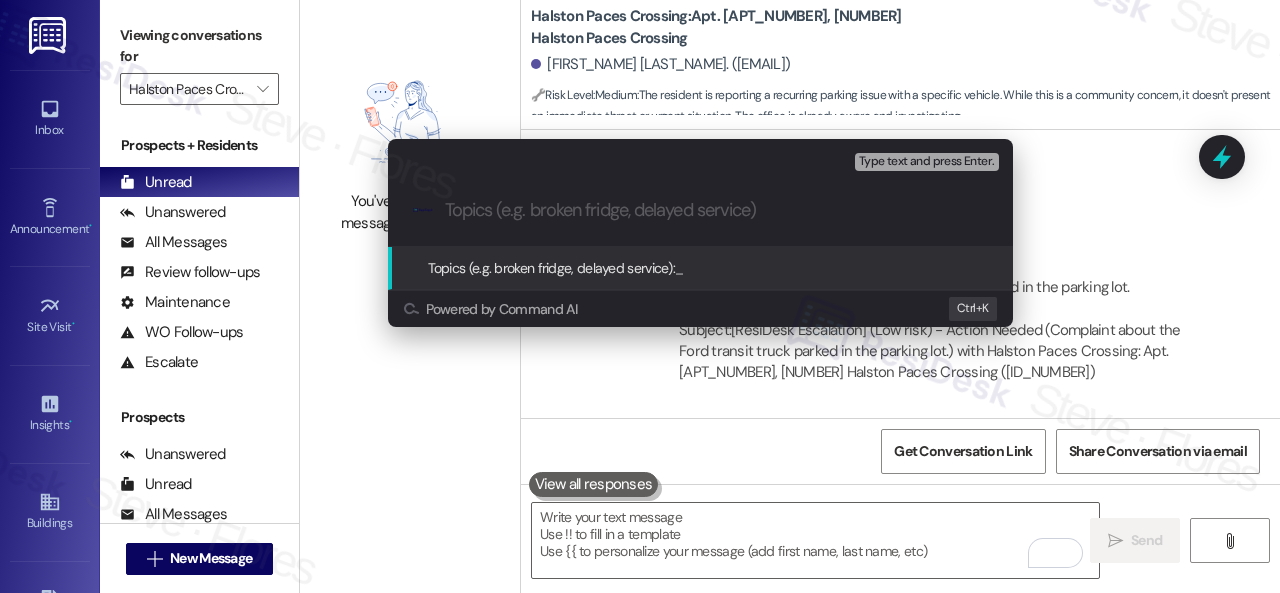 paste on "Complaint about the Ford transit truck parked in the parking lot." 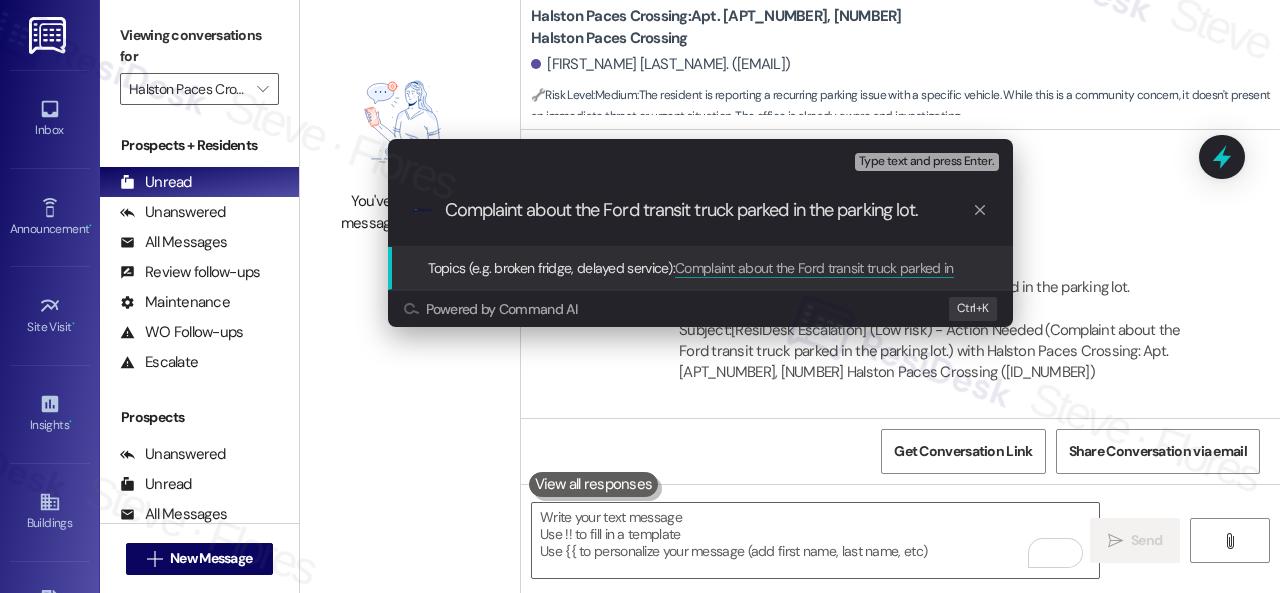 type 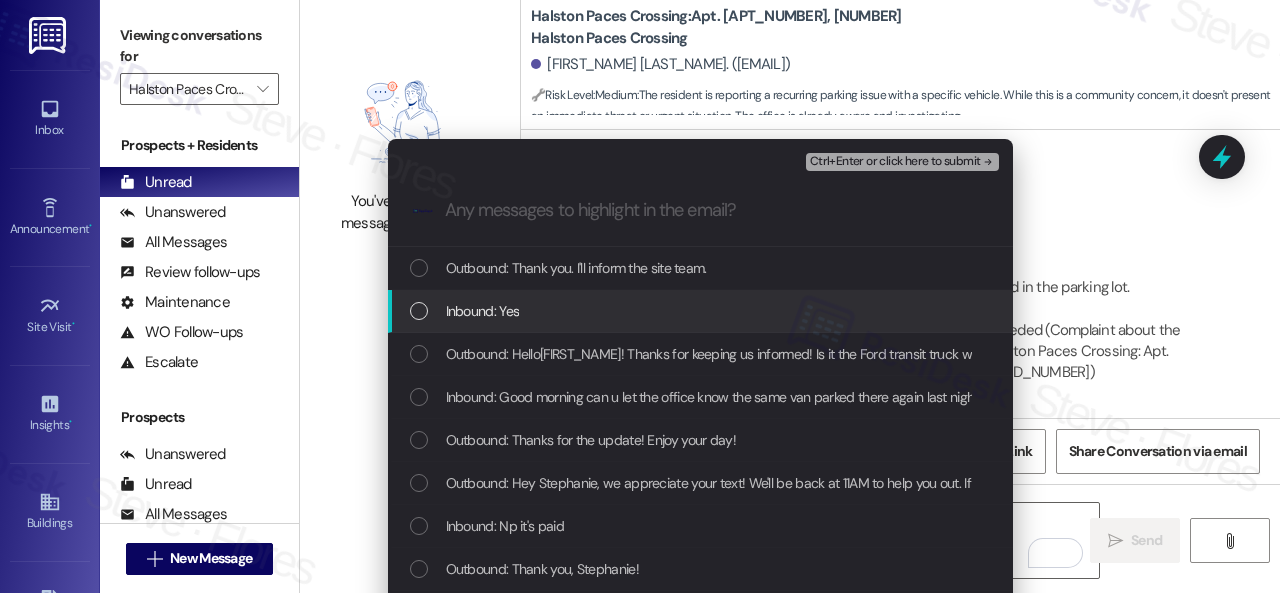 click on "Inbound: Yes" at bounding box center [483, 311] 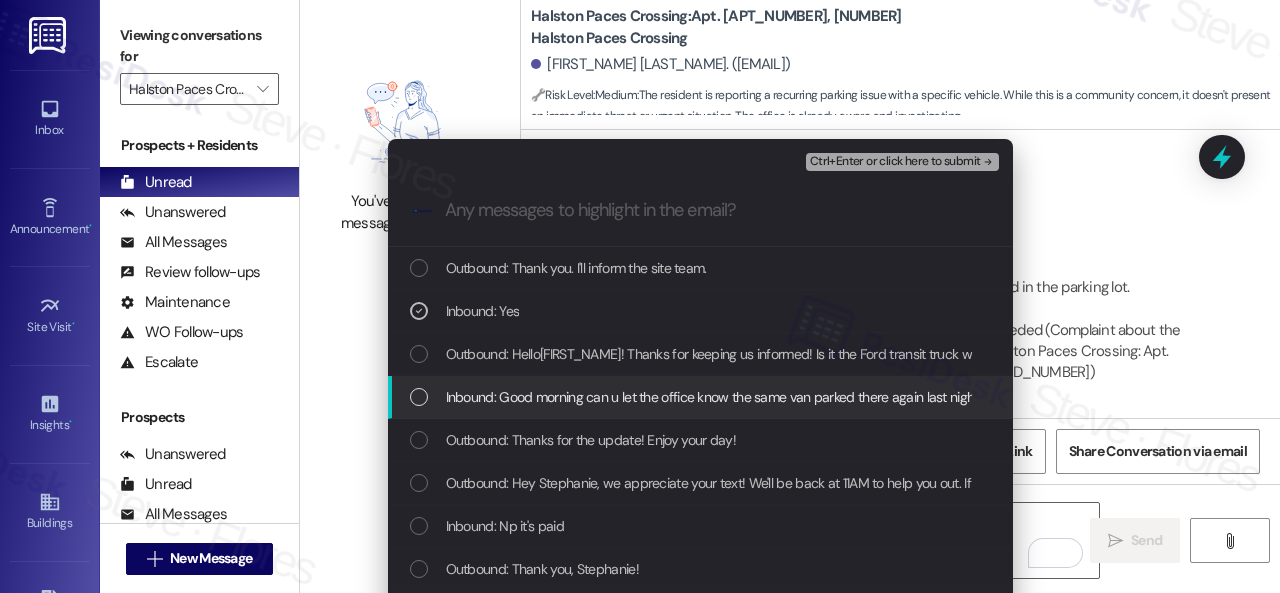 click on "Inbound: Good morning can u let the office know the same van parked there again last night and today pls" at bounding box center (754, 397) 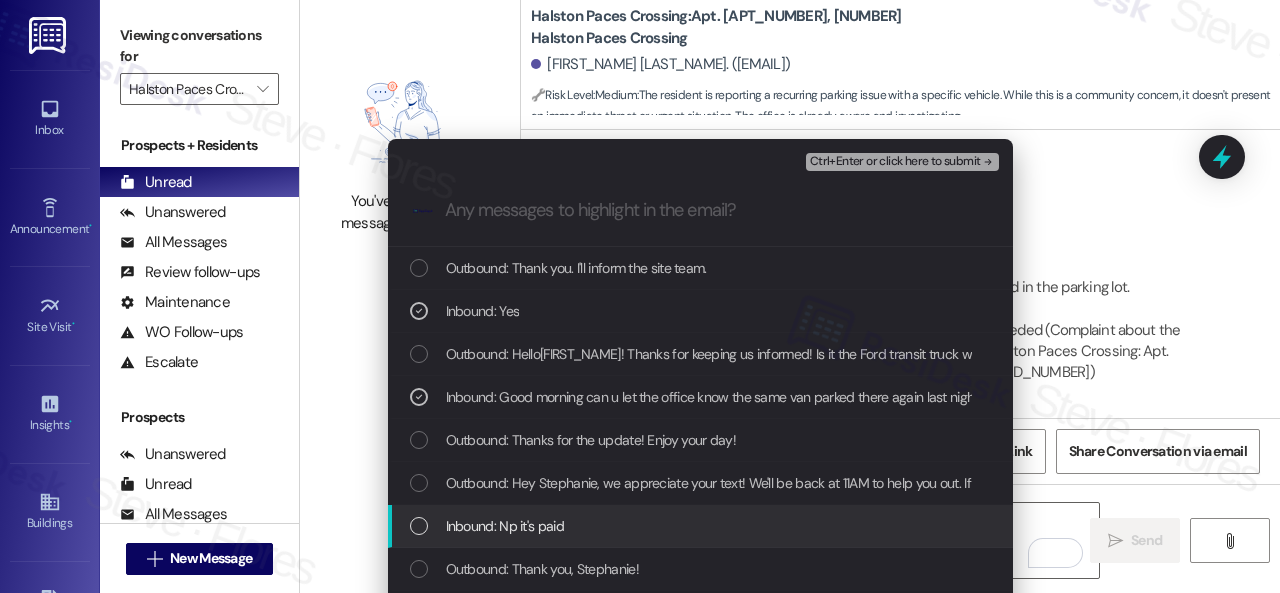 click on "Inbound: Np it's paid" at bounding box center (505, 526) 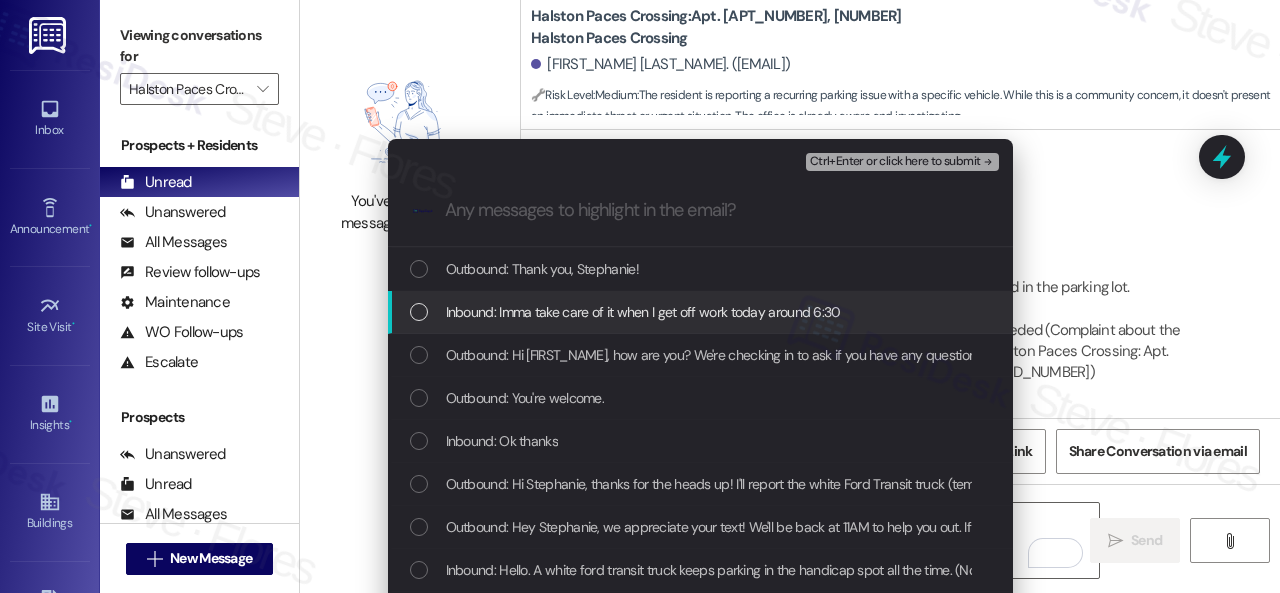 scroll, scrollTop: 100, scrollLeft: 0, axis: vertical 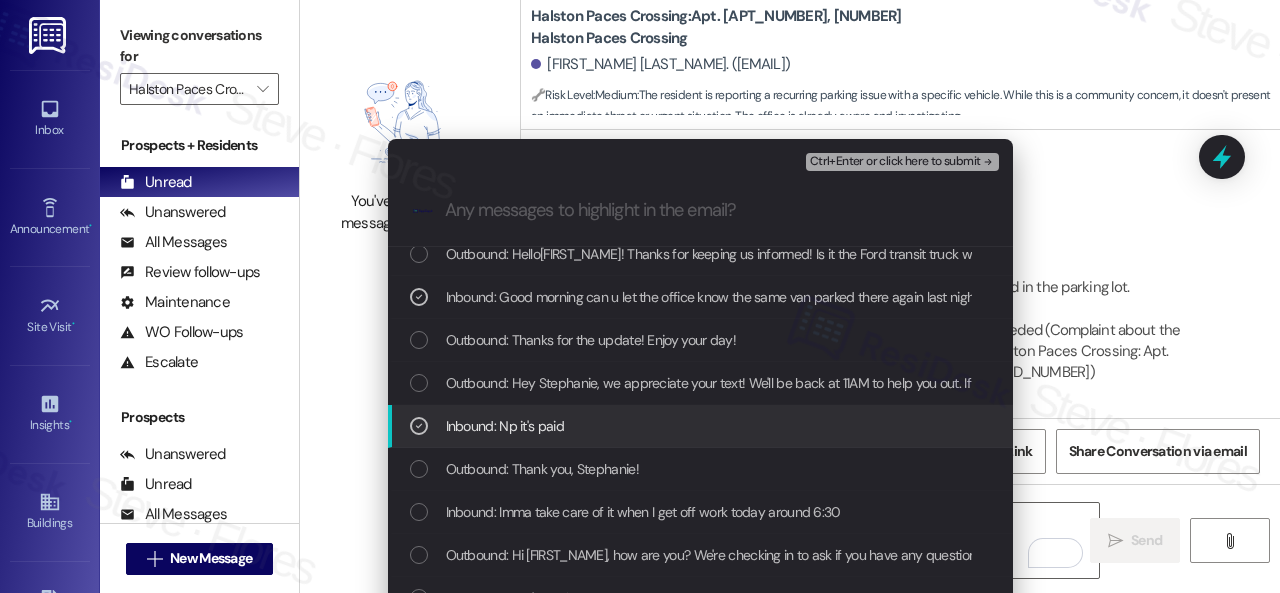 click 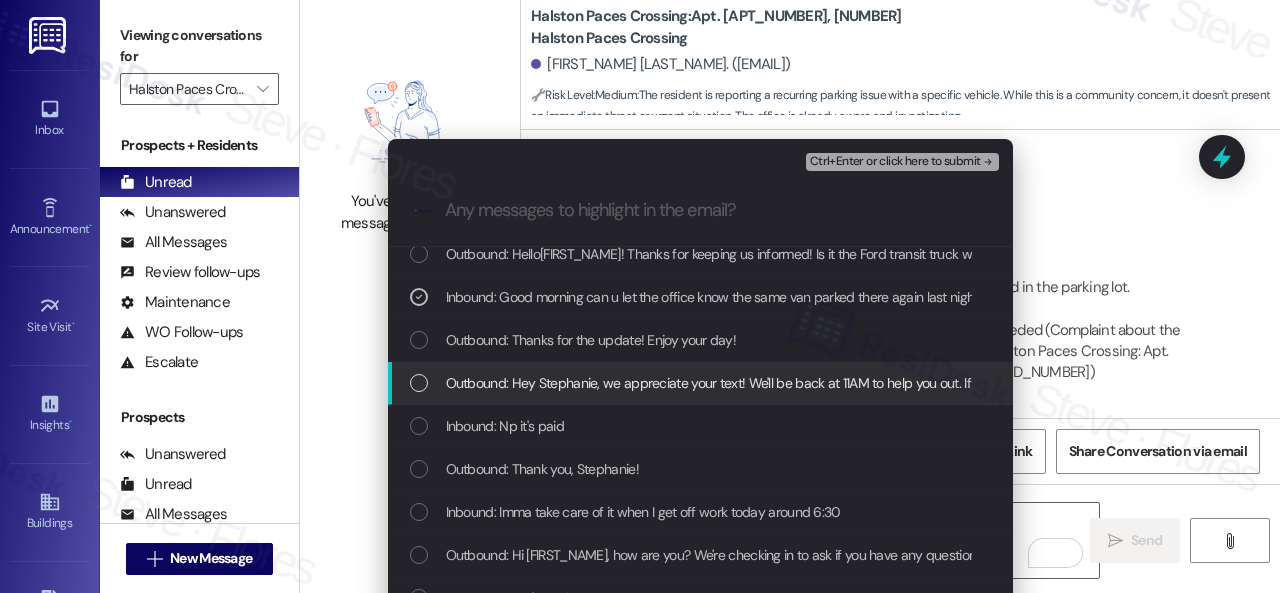 scroll, scrollTop: 0, scrollLeft: 0, axis: both 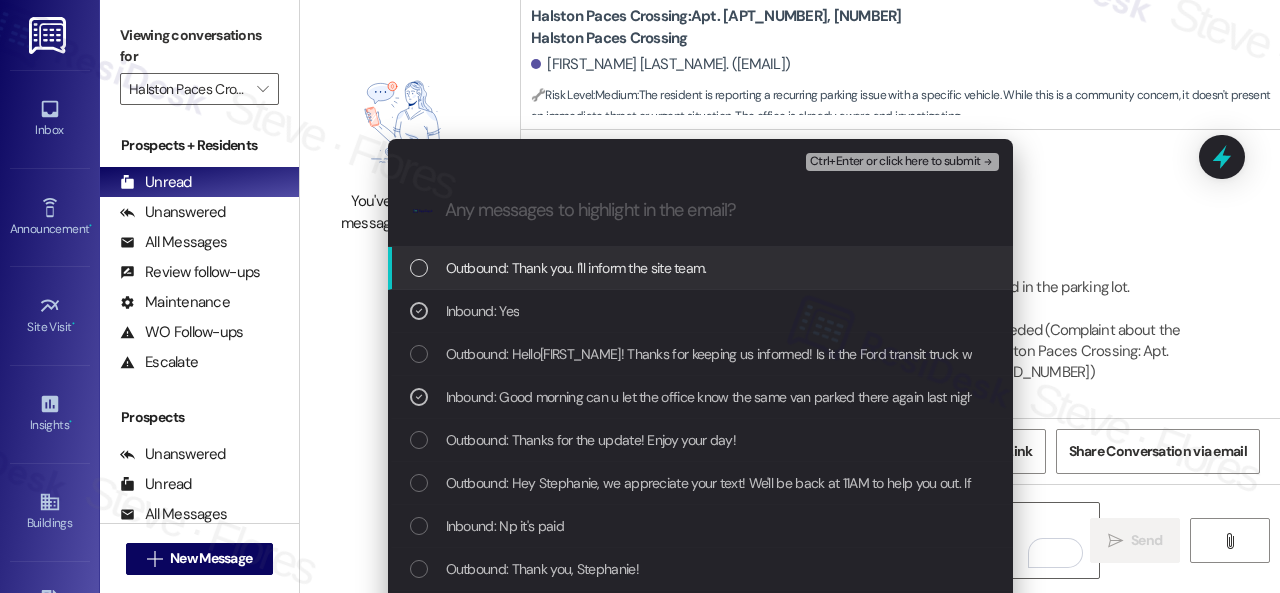 click on "Ctrl+Enter or click here to submit" at bounding box center [895, 162] 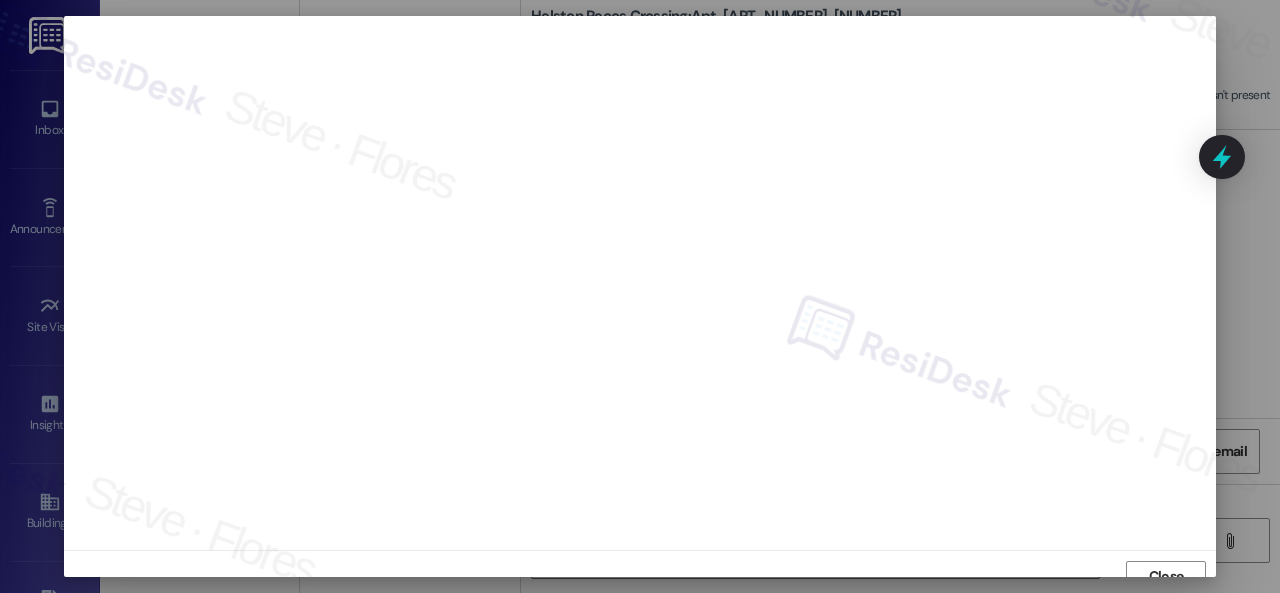scroll, scrollTop: 15, scrollLeft: 0, axis: vertical 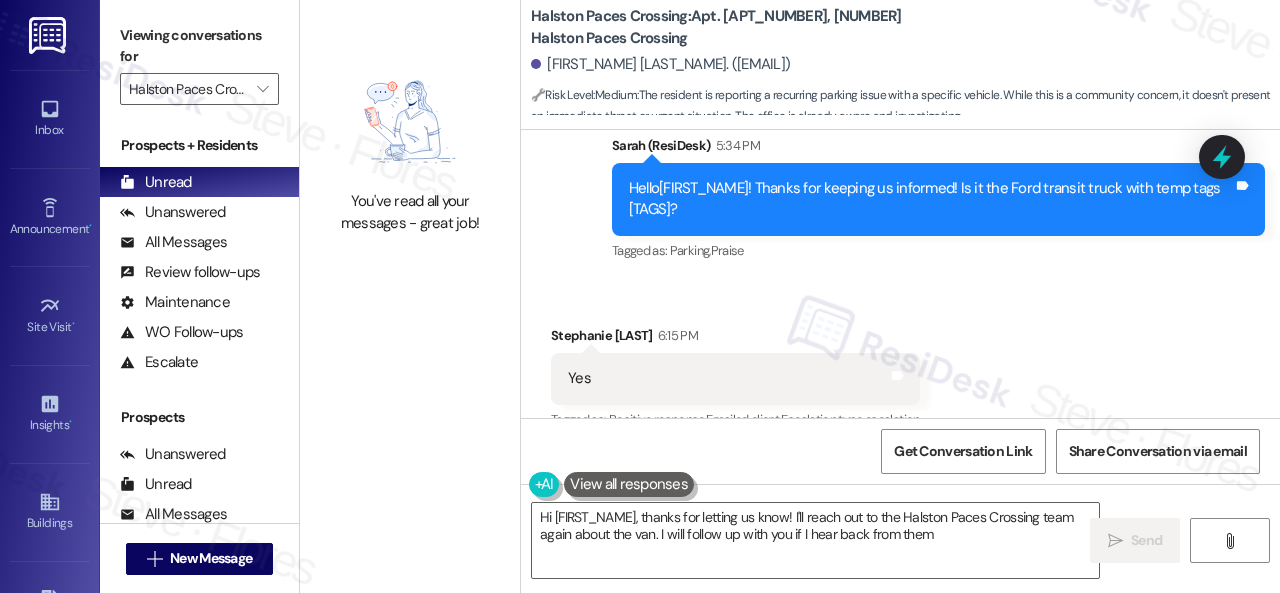 type on "Hi {{first_name}}, thanks for letting us know! I'll reach out to the Halston Paces Crossing team again about the van. I will follow up with you if I hear back from them." 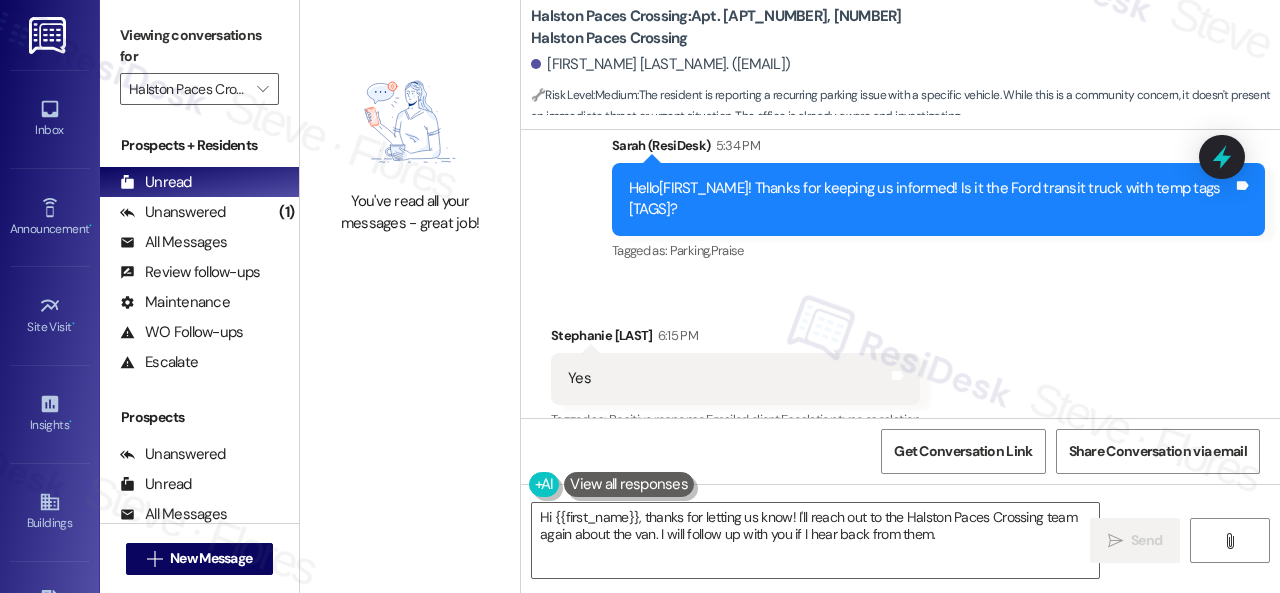 click on "Received via SMS Stephanie Nero 6:15 PM Yes Tags and notes Tagged as:   Positive response ,  Click to highlight conversations about Positive response Emailed client ,  Click to highlight conversations about Emailed client Escalation type escalation Click to highlight conversations about Escalation type escalation" at bounding box center [900, 364] 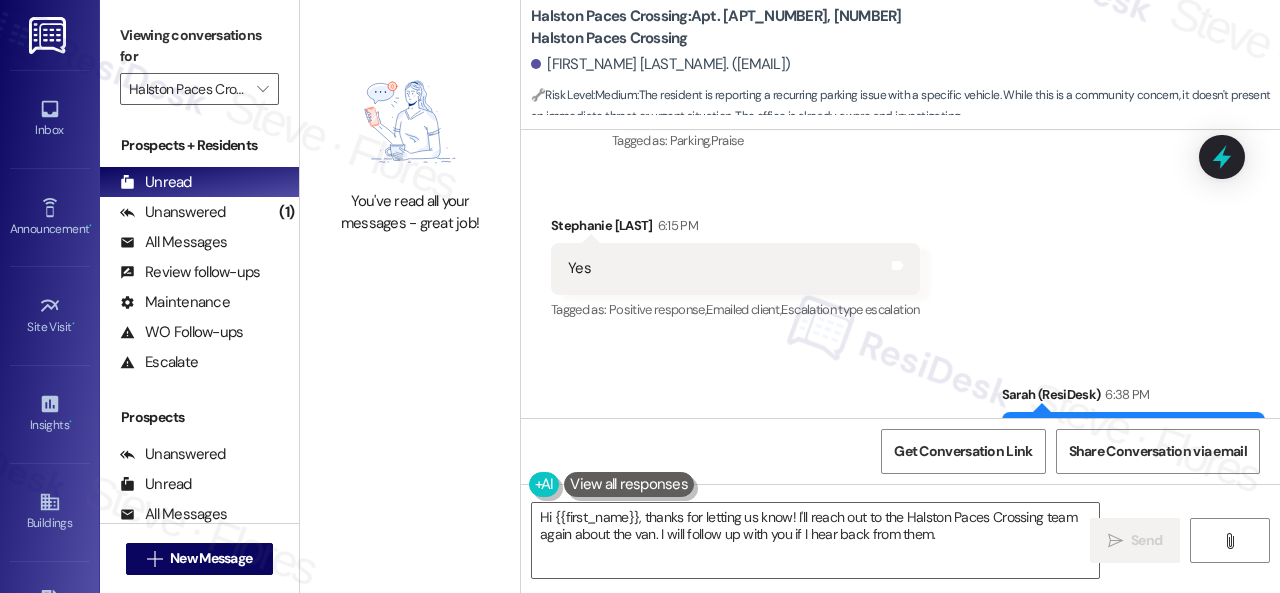 scroll, scrollTop: 26456, scrollLeft: 0, axis: vertical 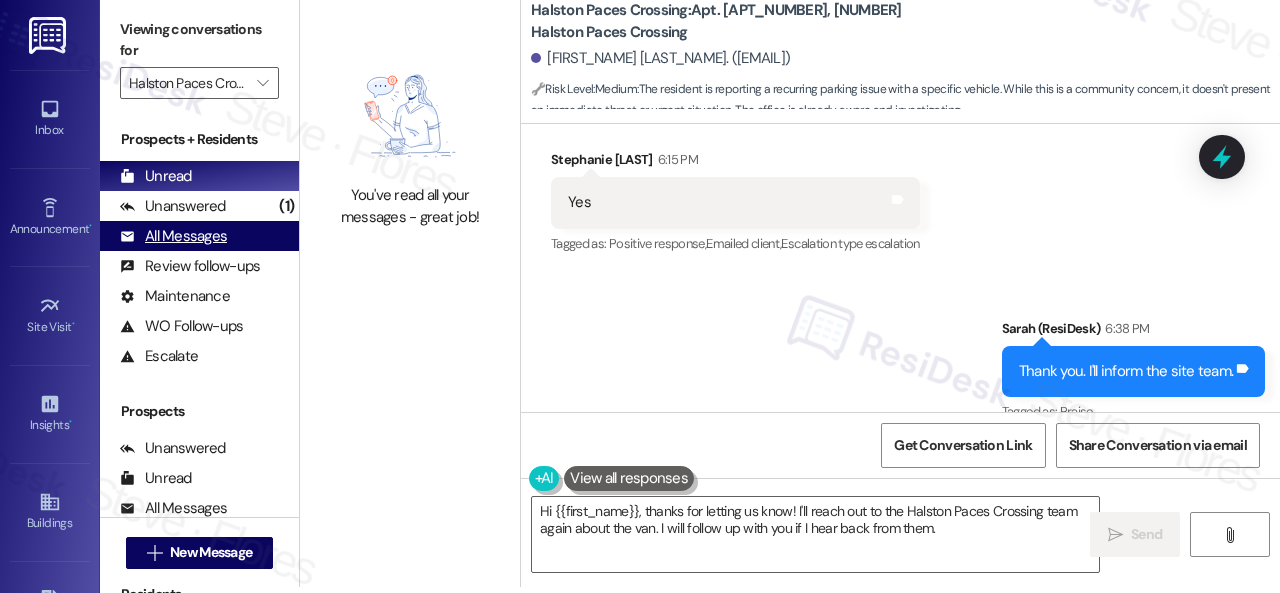 click on "All Messages" at bounding box center (173, 236) 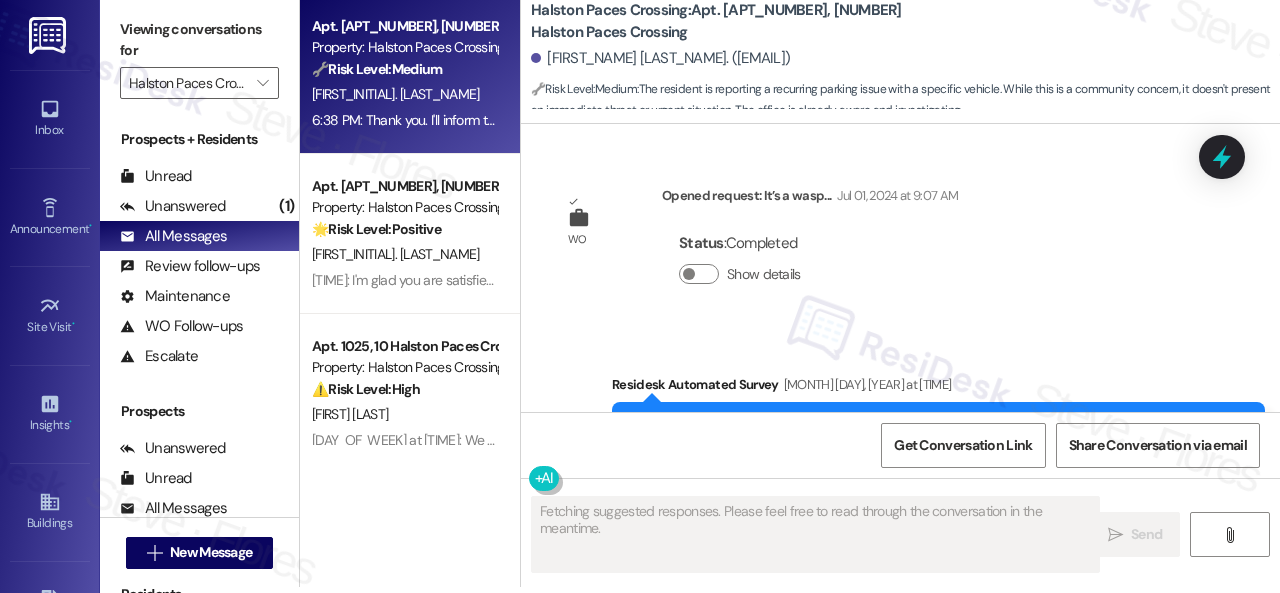 scroll, scrollTop: 26286, scrollLeft: 0, axis: vertical 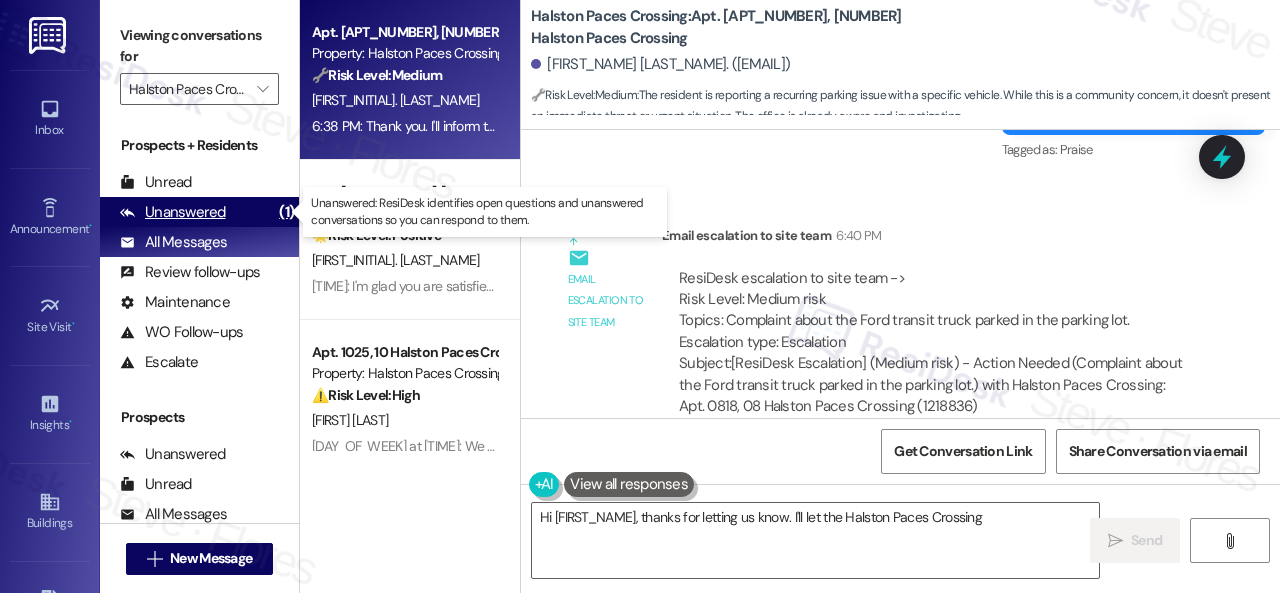 click on "Unanswered" at bounding box center [173, 212] 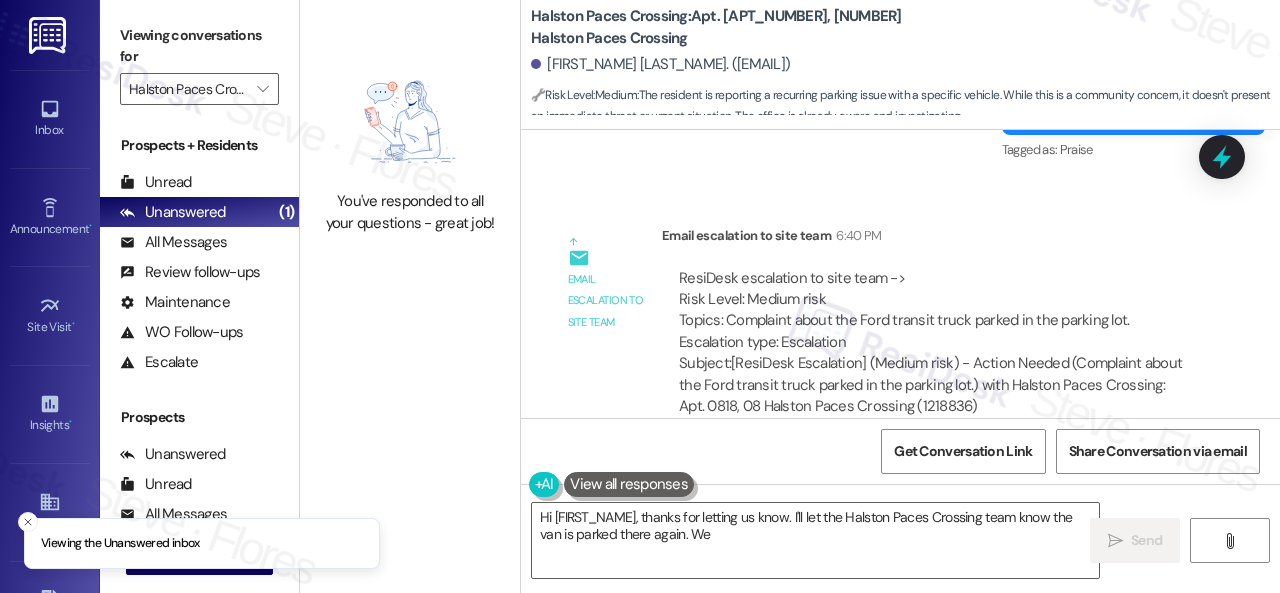 type on "Hi [FIRST_NAME], thanks for letting us know. I'll let the Halston Paces Crossing team know the van is parked there again. We" 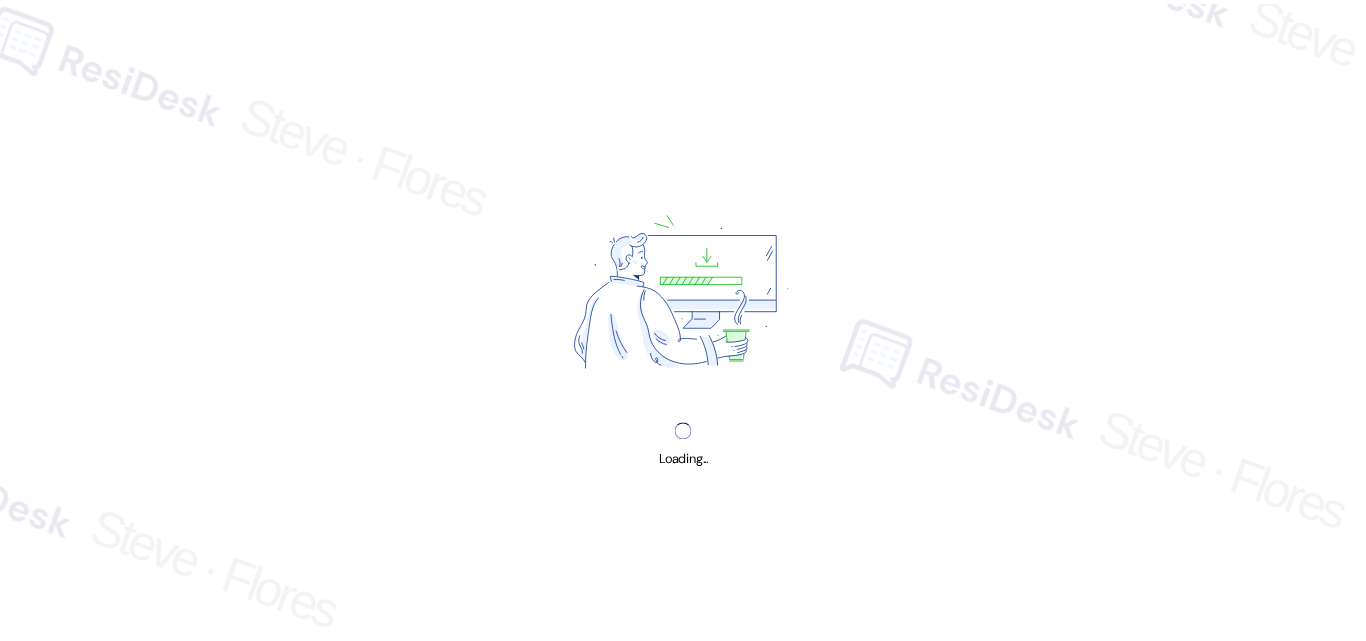 scroll, scrollTop: 0, scrollLeft: 0, axis: both 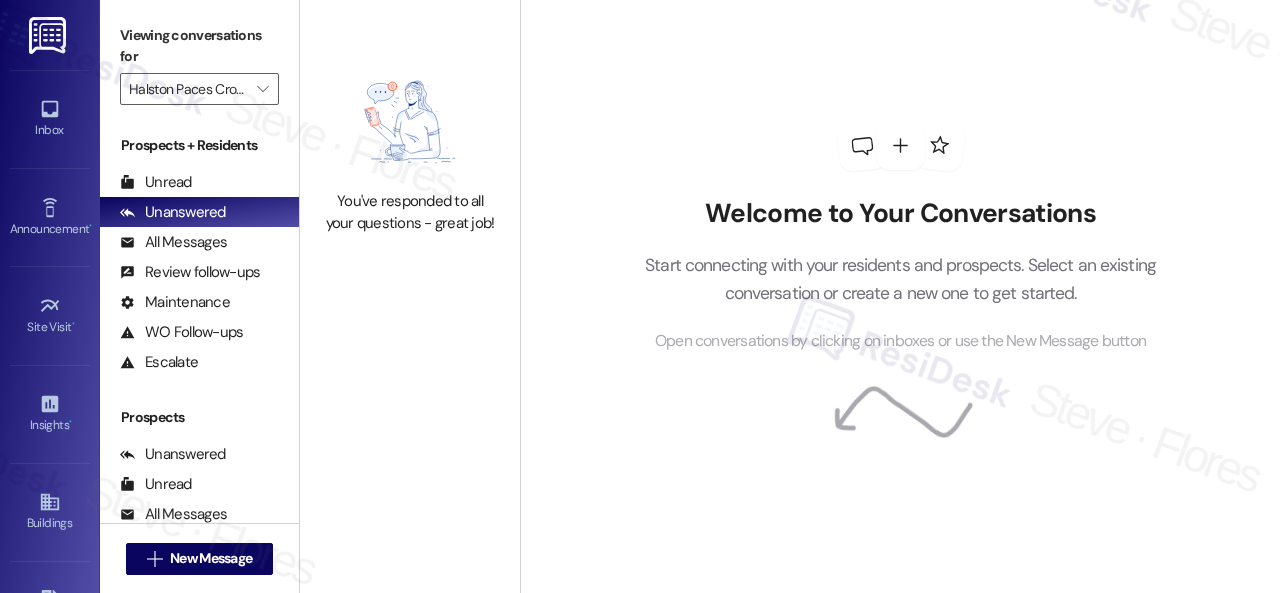 type on "Halston Paces Crossing" 